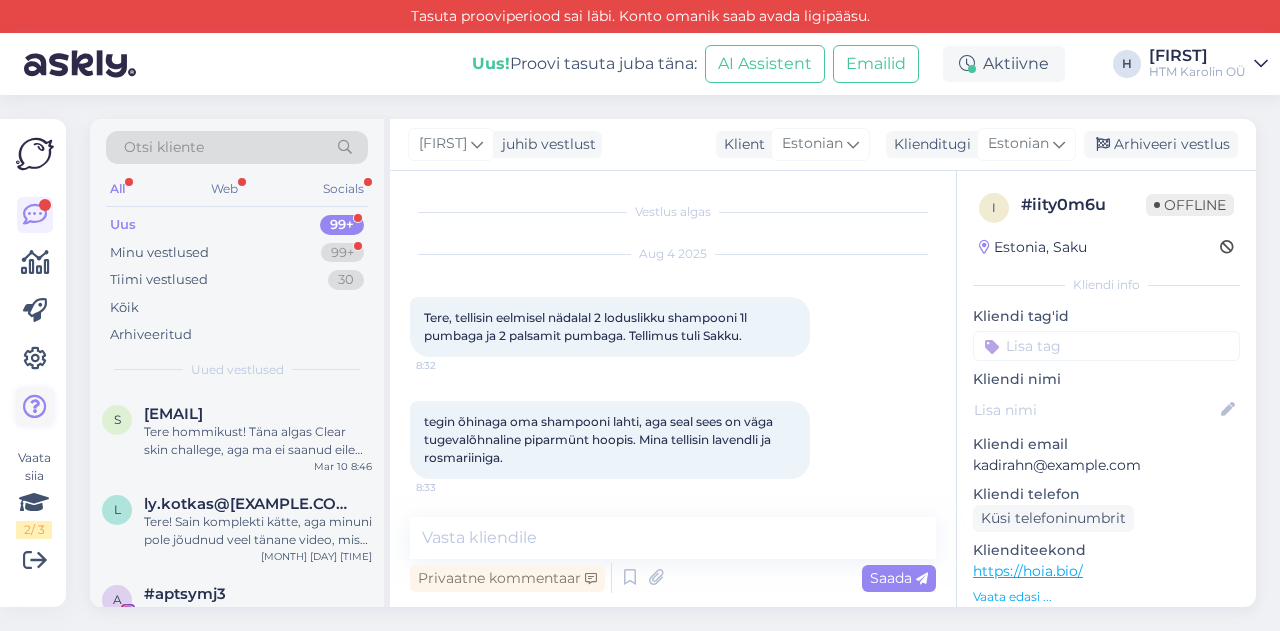 scroll, scrollTop: 0, scrollLeft: 0, axis: both 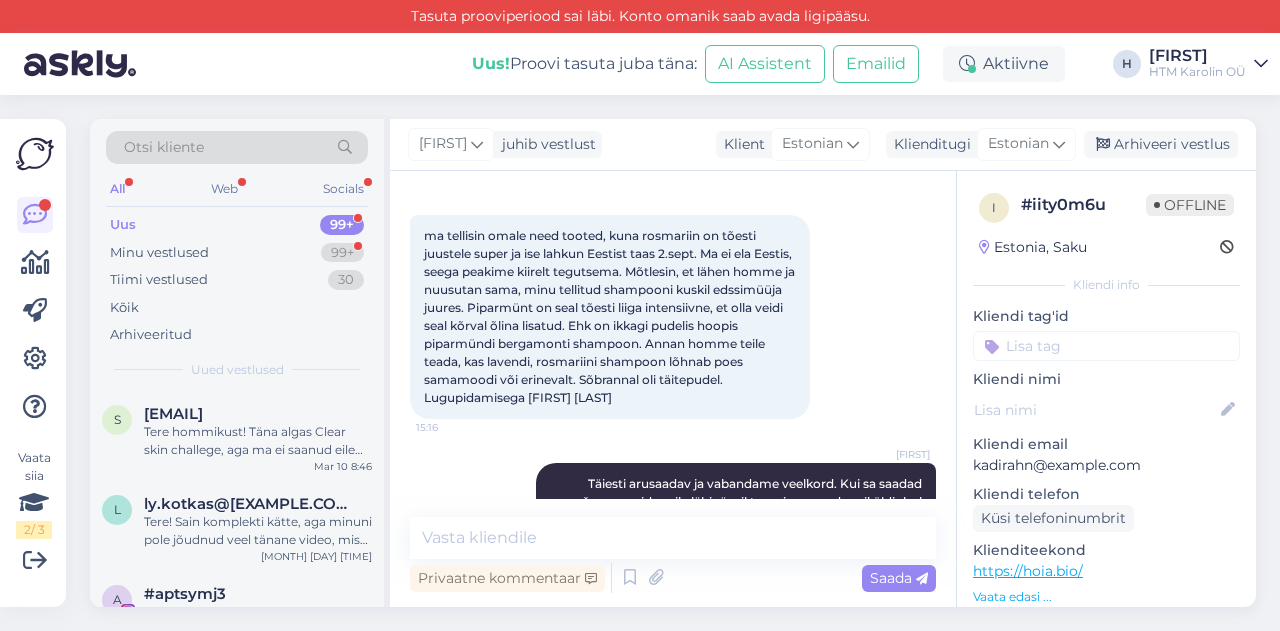 drag, startPoint x: 181, startPoint y: 245, endPoint x: 180, endPoint y: 227, distance: 18.027756 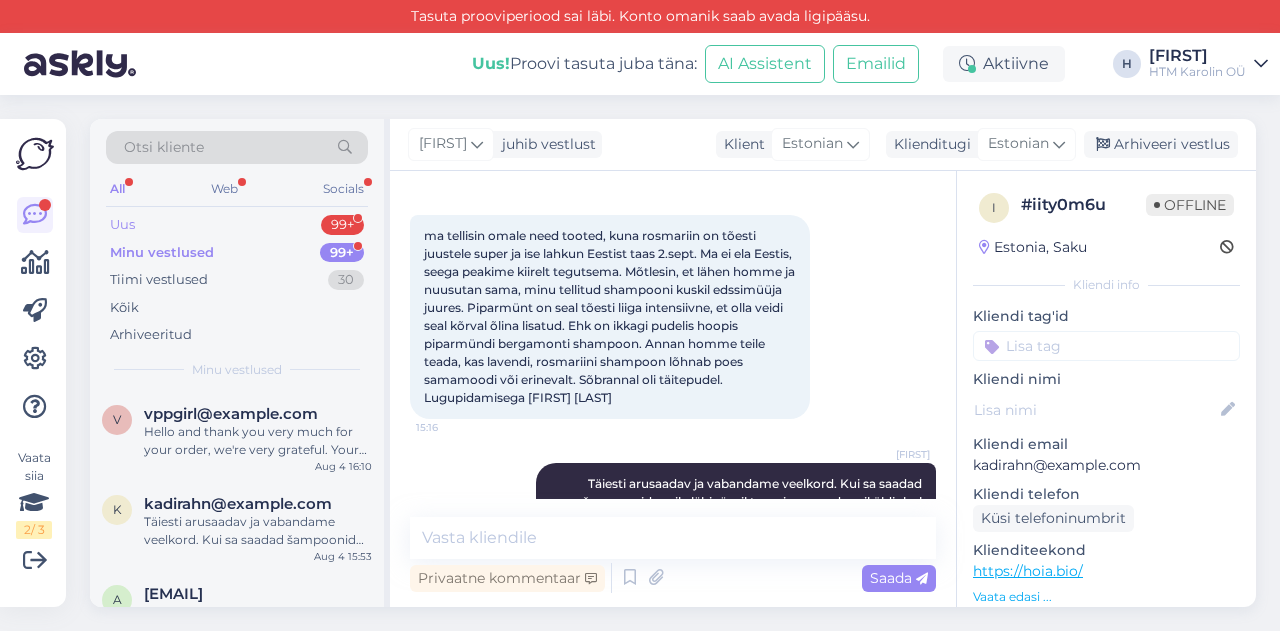 click on "Uus 99+" at bounding box center (237, 225) 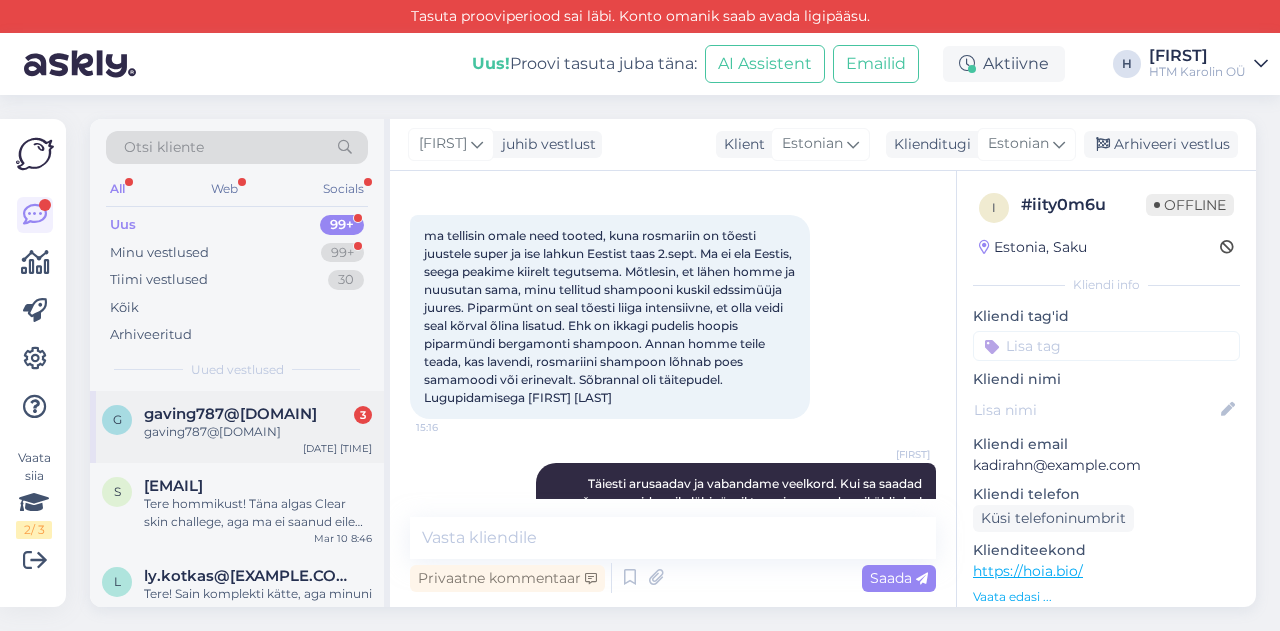 click on "gaving787@[DOMAIN]" at bounding box center [258, 432] 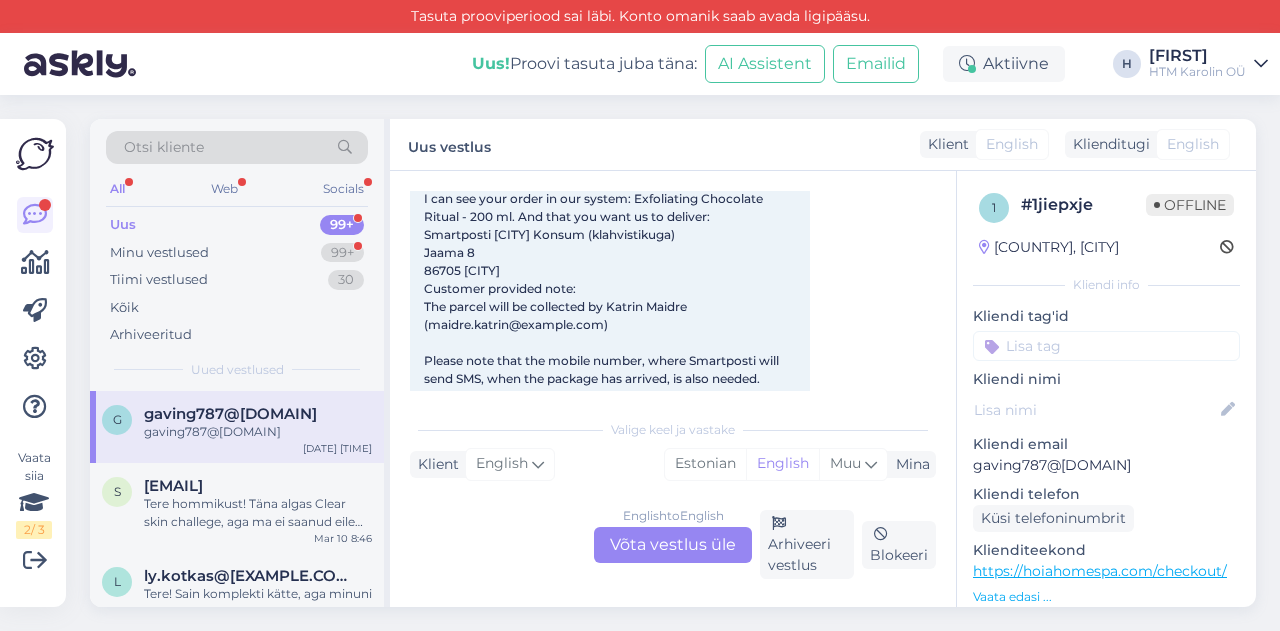 scroll, scrollTop: 113, scrollLeft: 0, axis: vertical 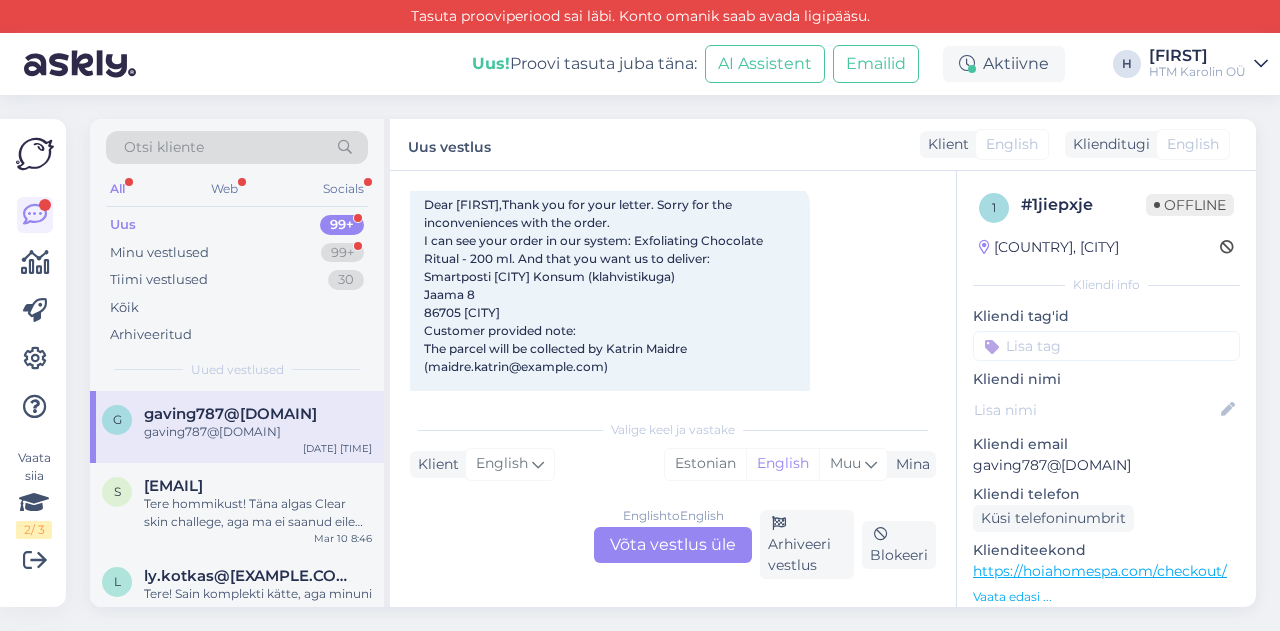 click on "https://hoiahomespa.com/checkout/" at bounding box center [1100, 571] 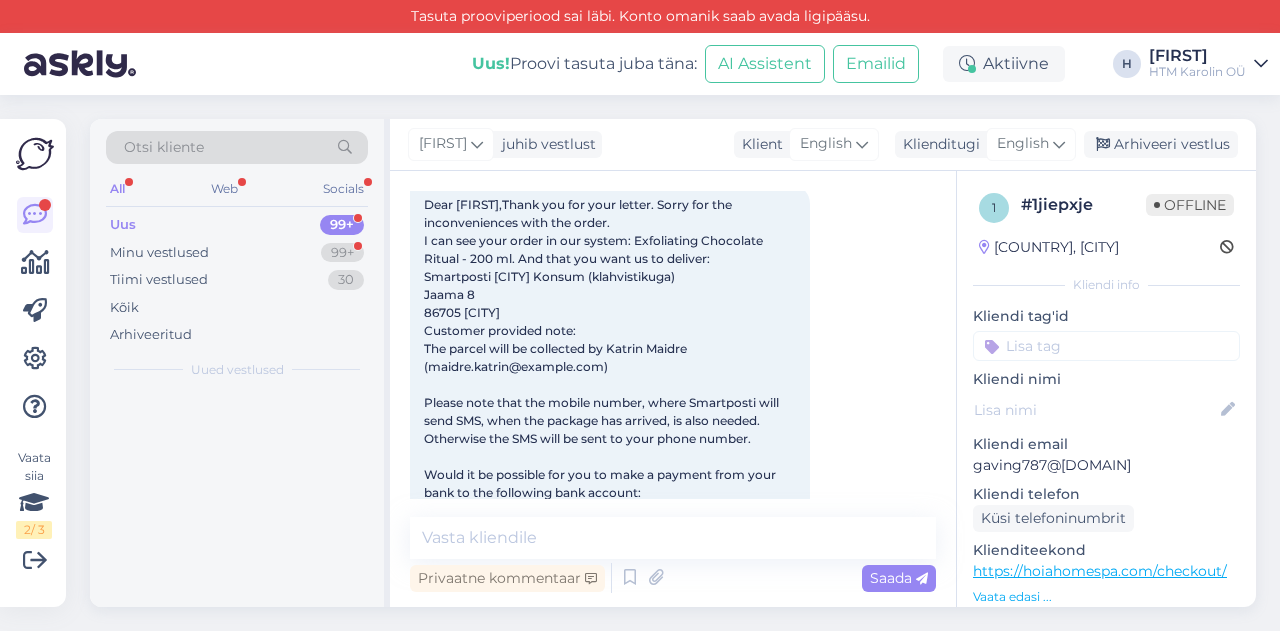 scroll, scrollTop: 105, scrollLeft: 0, axis: vertical 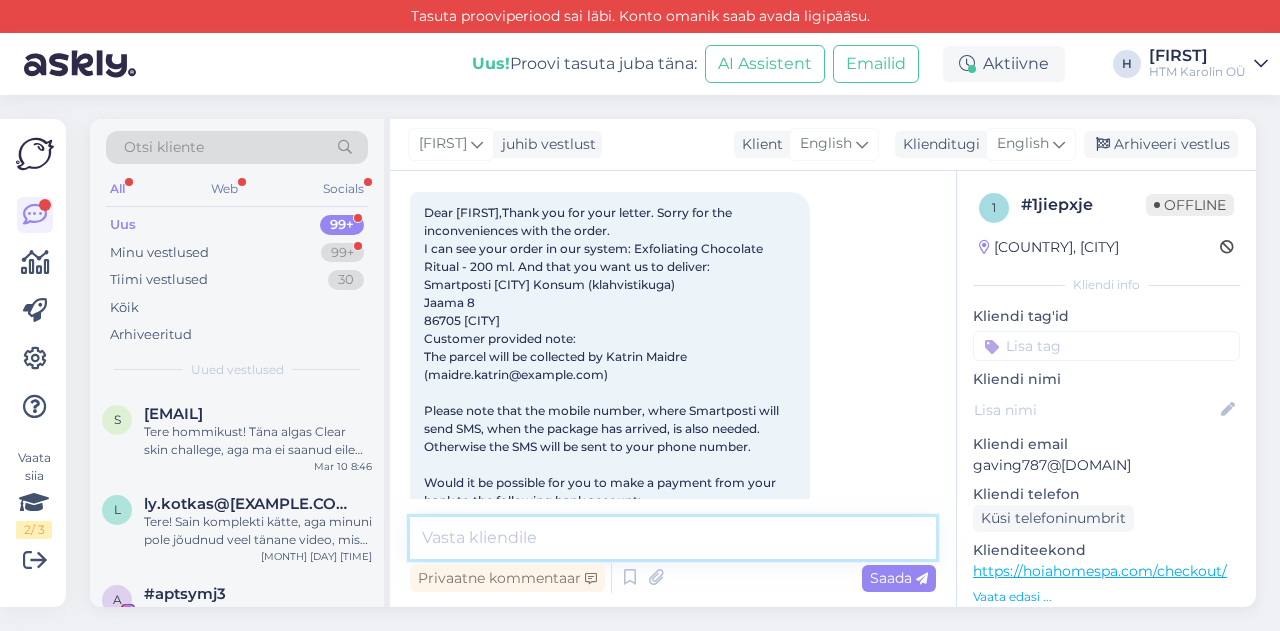 click at bounding box center (673, 538) 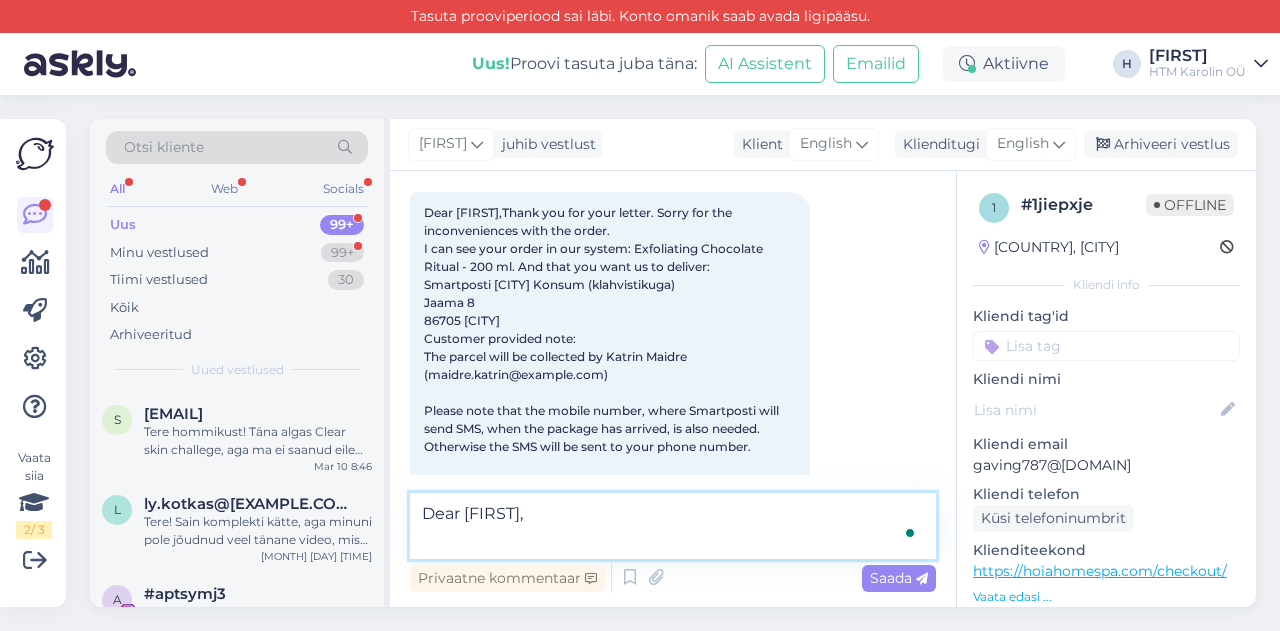 scroll, scrollTop: 113, scrollLeft: 0, axis: vertical 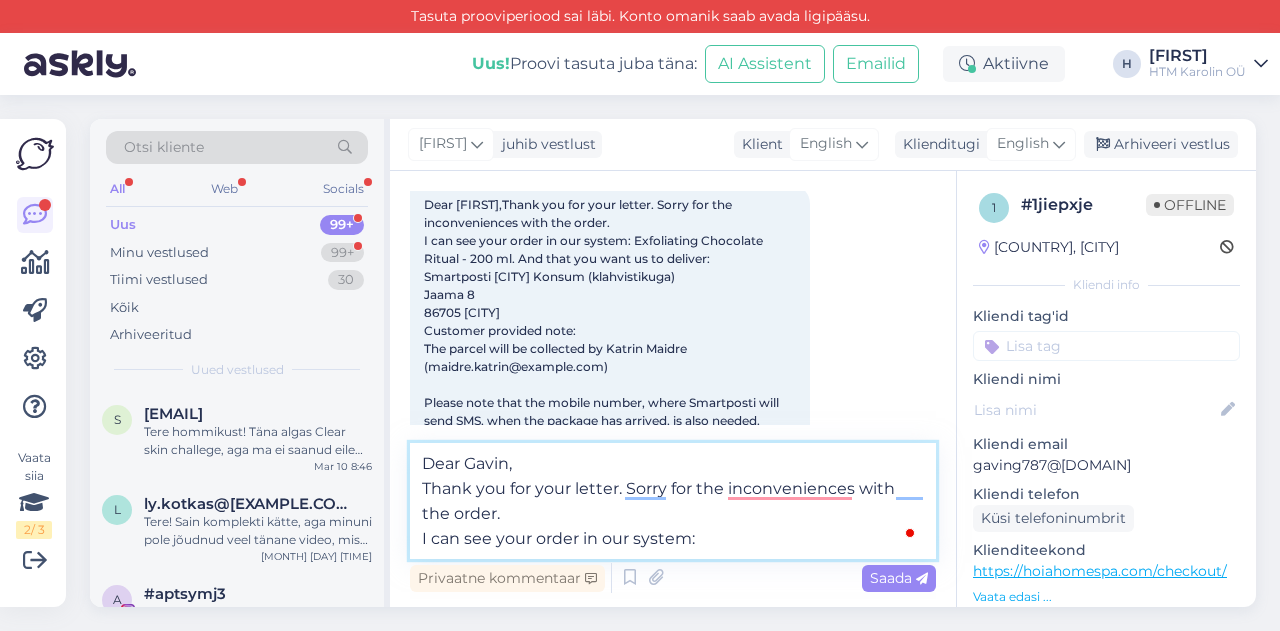 paste on "Exfoliating Chocolate Ritual - 200 ml" 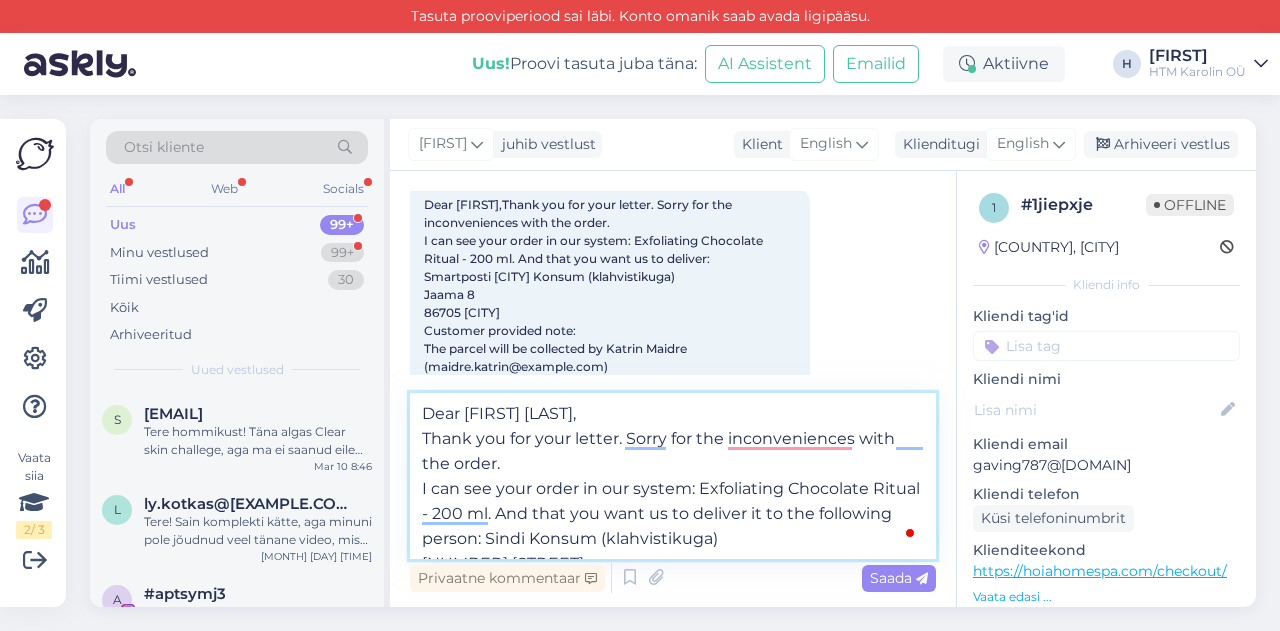 paste on "[CITY] [LOCATION] ([SPECIAL_CHARS])
[NUMBER] [STREET]
[POSTAL_CODE] [CITY]
Customer provided note:
The parcel will be collected by [FIRST] [LAST] ([EMAIL])" 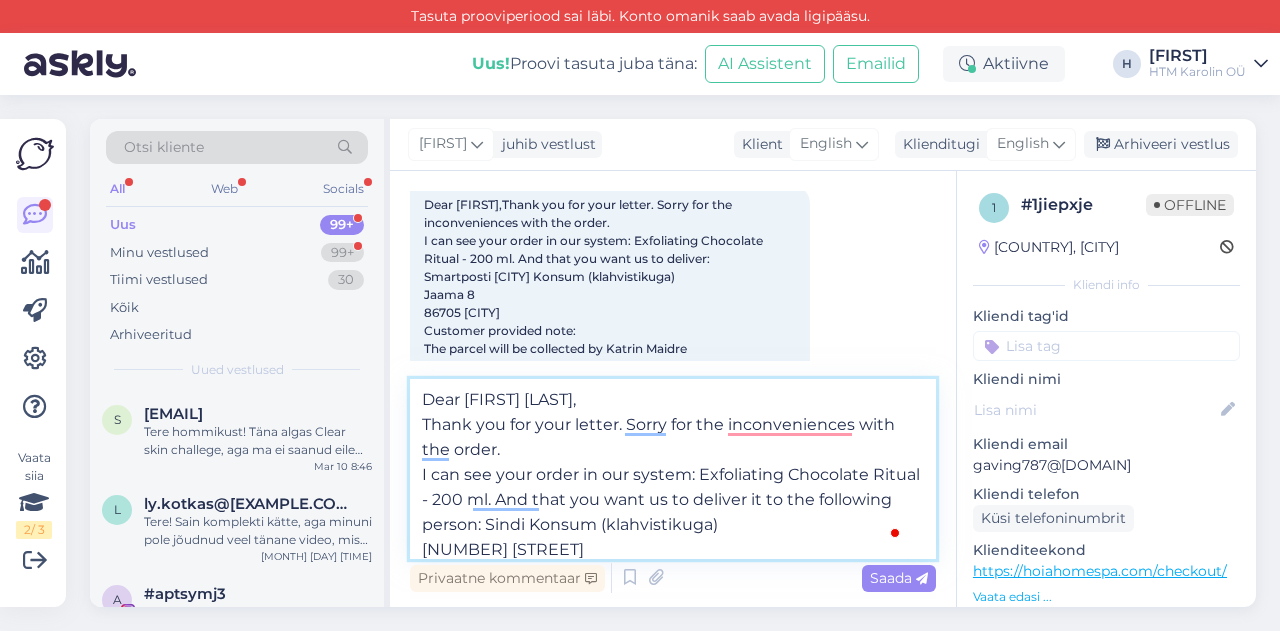 scroll, scrollTop: 125, scrollLeft: 0, axis: vertical 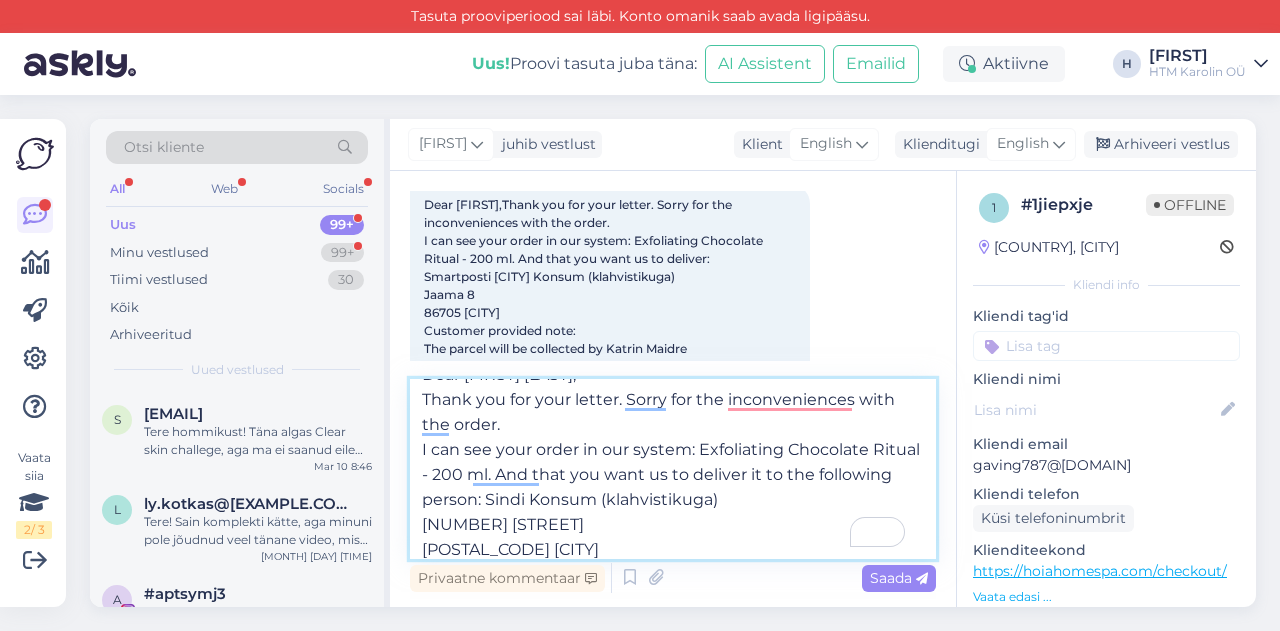 drag, startPoint x: 553, startPoint y: 499, endPoint x: 423, endPoint y: 495, distance: 130.06152 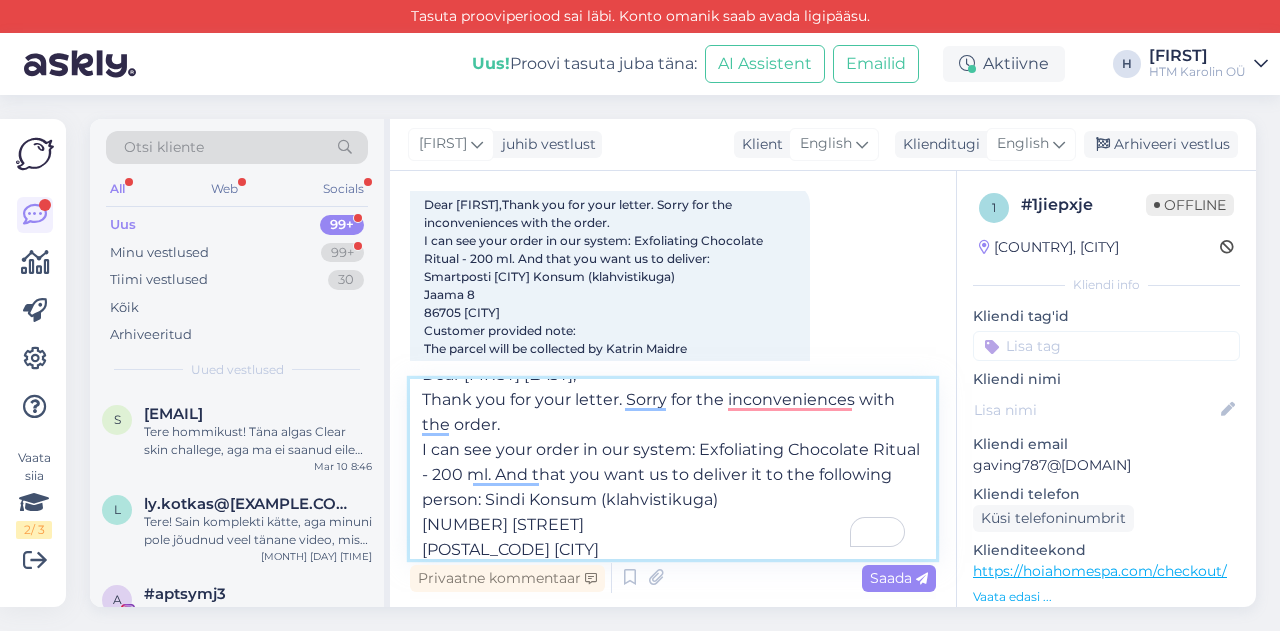 click on "Dear [FIRST] [LAST],
Thank you for your letter. Sorry for the inconveniences with the order.
I can see your order in our system: Exfoliating Chocolate Ritual - 200 ml. And that you want us to deliver it to the following person: Sindi Konsum (klahvistikuga)
[NUMBER] [STREET]
[POSTAL_CODE] [CITY]
Customer provided note:
The parcel will be collected by [FIRST] [LAST] ([EMAIL])" at bounding box center (673, 469) 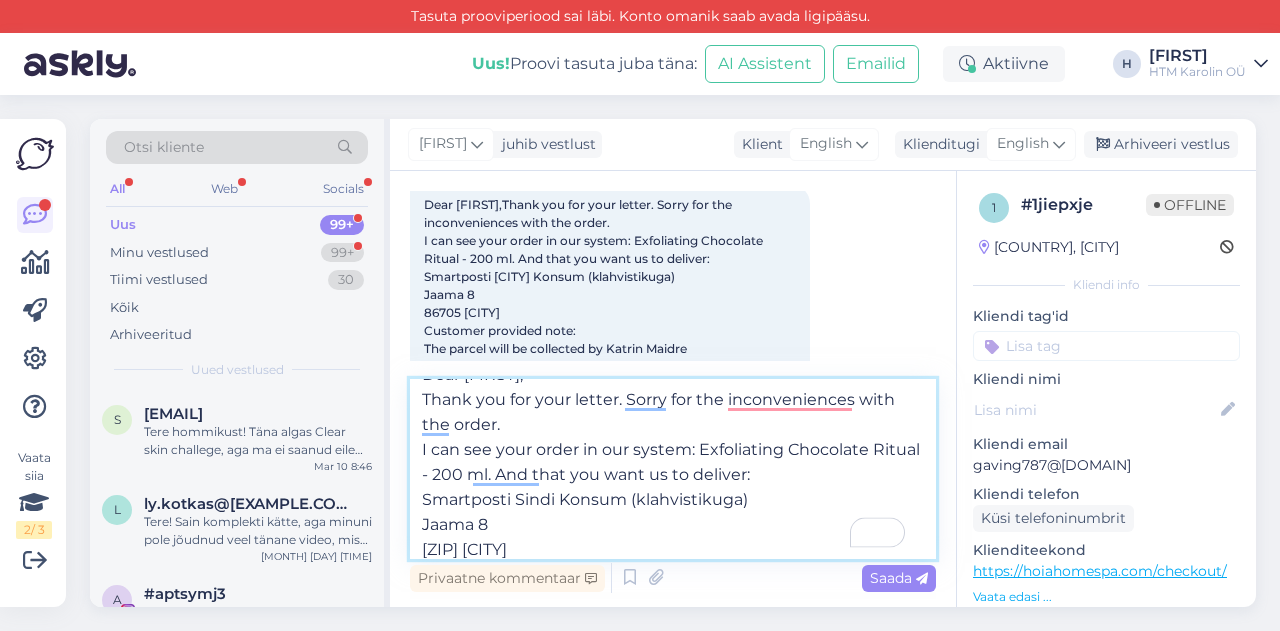 scroll, scrollTop: 96, scrollLeft: 0, axis: vertical 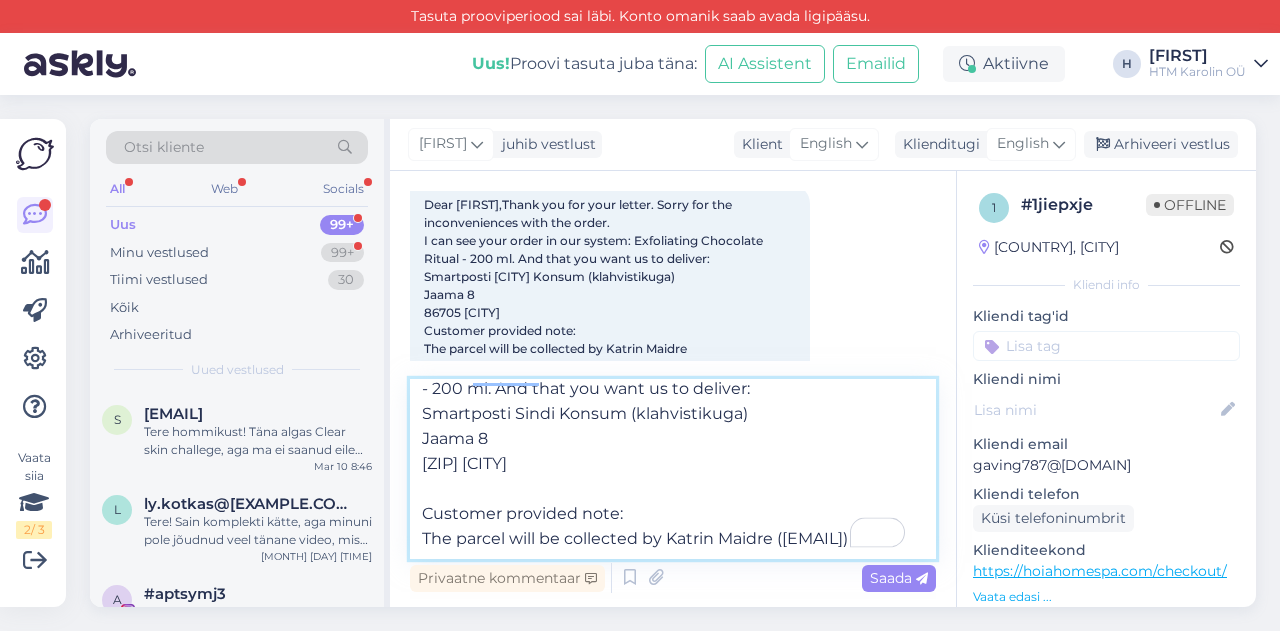 click on "Dear [FIRST],
Thank you for your letter. Sorry for the inconveniences with the order.
I can see your order in our system: Exfoliating Chocolate Ritual - 200 ml. And that you want us to deliver:
Smartposti Sindi Konsum (klahvistikuga)
Jaama 8
[ZIP] [CITY]
Customer provided note:
The parcel will be collected by Katrin Maidre ([EMAIL])" at bounding box center (673, 469) 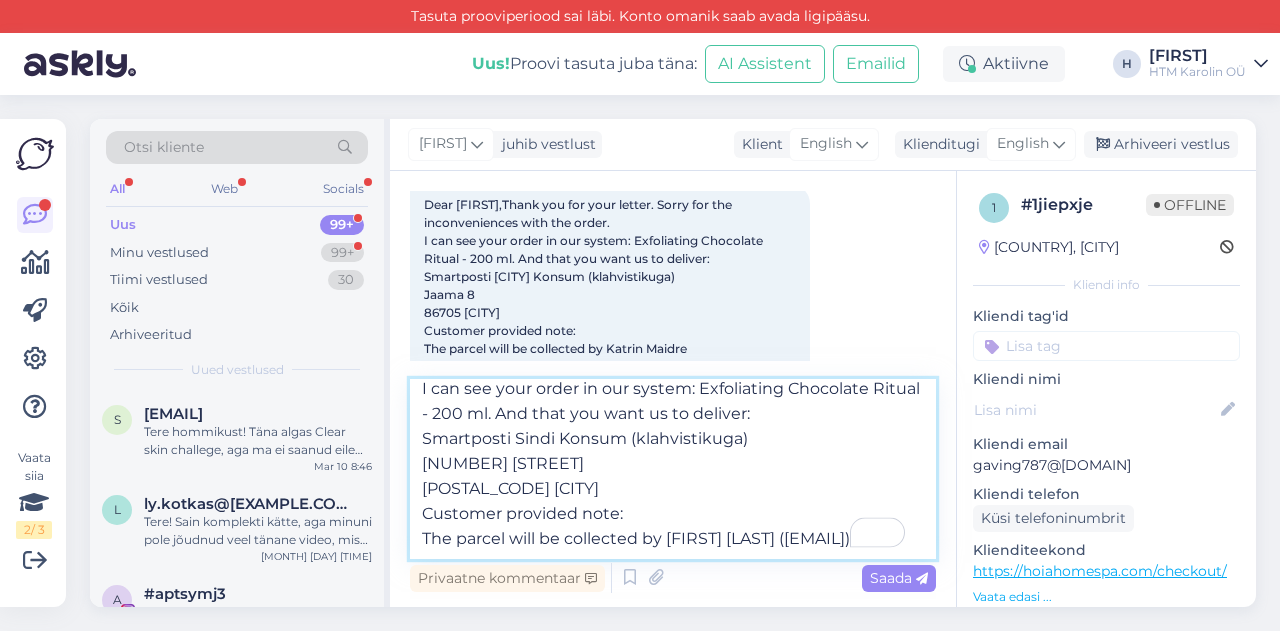 scroll, scrollTop: 111, scrollLeft: 0, axis: vertical 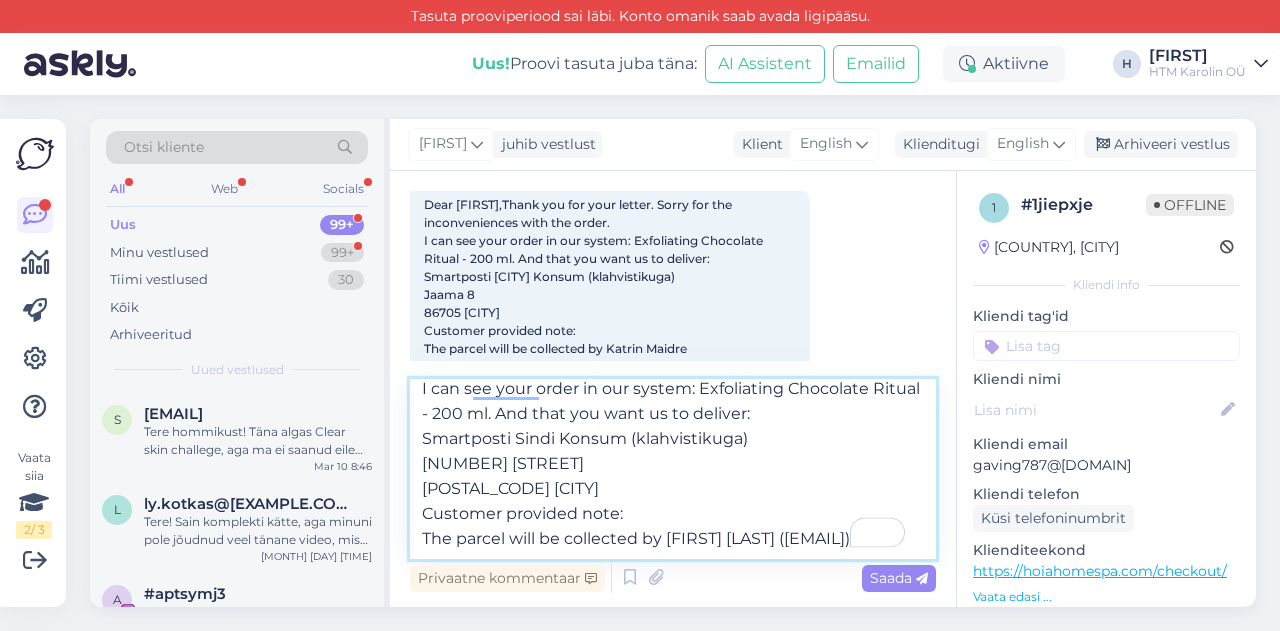 click on "Dear [FIRST] [LAST],
Thank you for your letter. Sorry for the inconveniences with the order.
I can see your order in our system: Exfoliating Chocolate Ritual - 200 ml. And that you want us to deliver:
Smartposti Sindi Konsum (klahvistikuga)
[NUMBER] [STREET]
[POSTAL_CODE] [CITY]
Customer provided note:
The parcel will be collected by [FIRST] [LAST] ([EMAIL])" at bounding box center [673, 469] 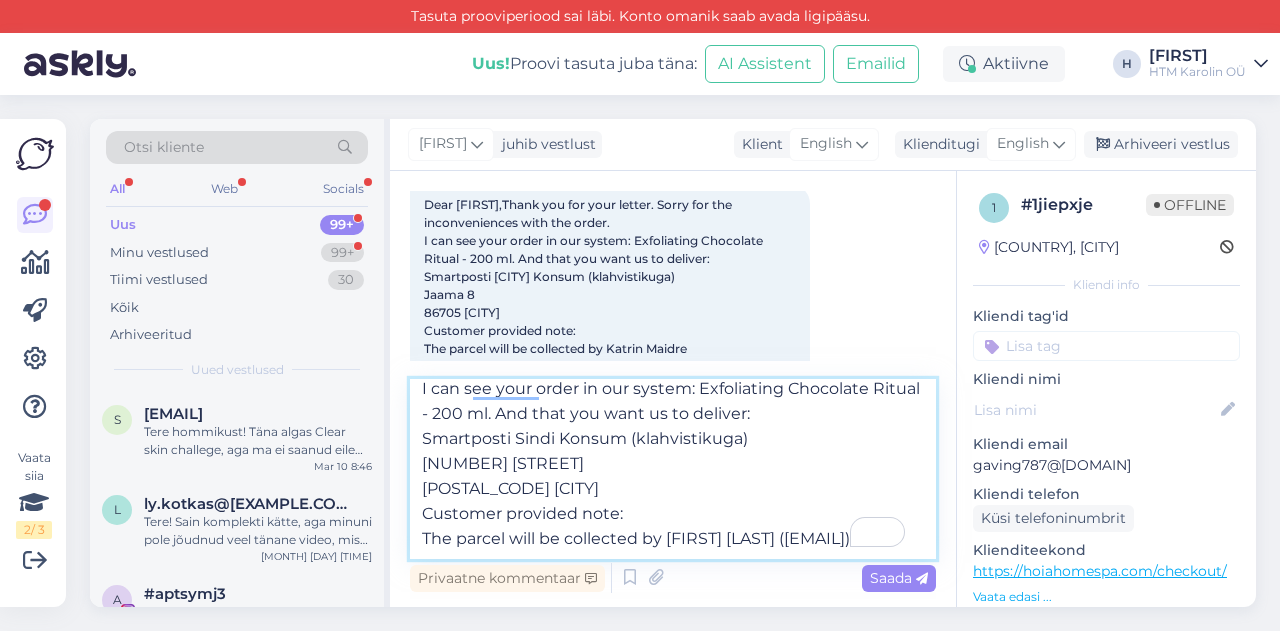 scroll, scrollTop: 125, scrollLeft: 0, axis: vertical 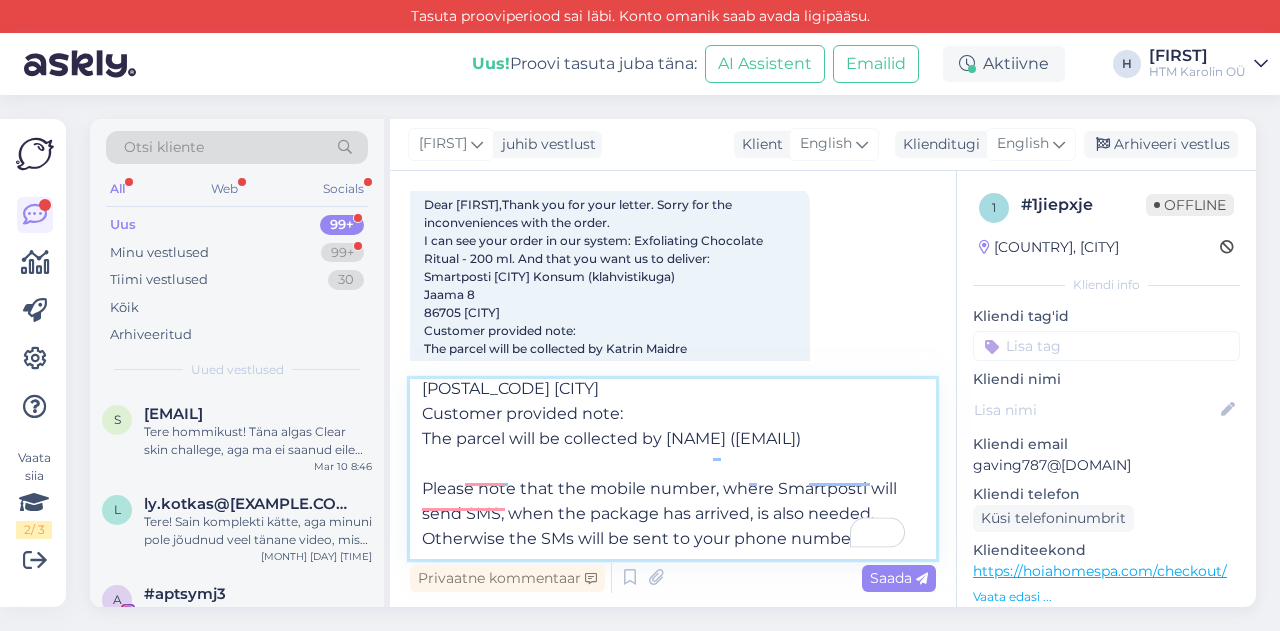 click on "Dear [NAME],
Thank you for your letter. Sorry for the inconveniences with the order.
I can see your order in our system: Exfoliating Chocolate Ritual - 200 ml. And that you want us to deliver:
Smartposti [CITY] ([ALPHANUMERIC])
[NUMBER] [STREET]
[POSTAL_CODE] [CITY]
Customer provided note:
The parcel will be collected by [NAME] ([EMAIL])
Please note that the mobile number, where Smartposti will send SMS, when the package has arrived, is also needed. Otherwise the SMs will be sent to your phone number." at bounding box center (673, 469) 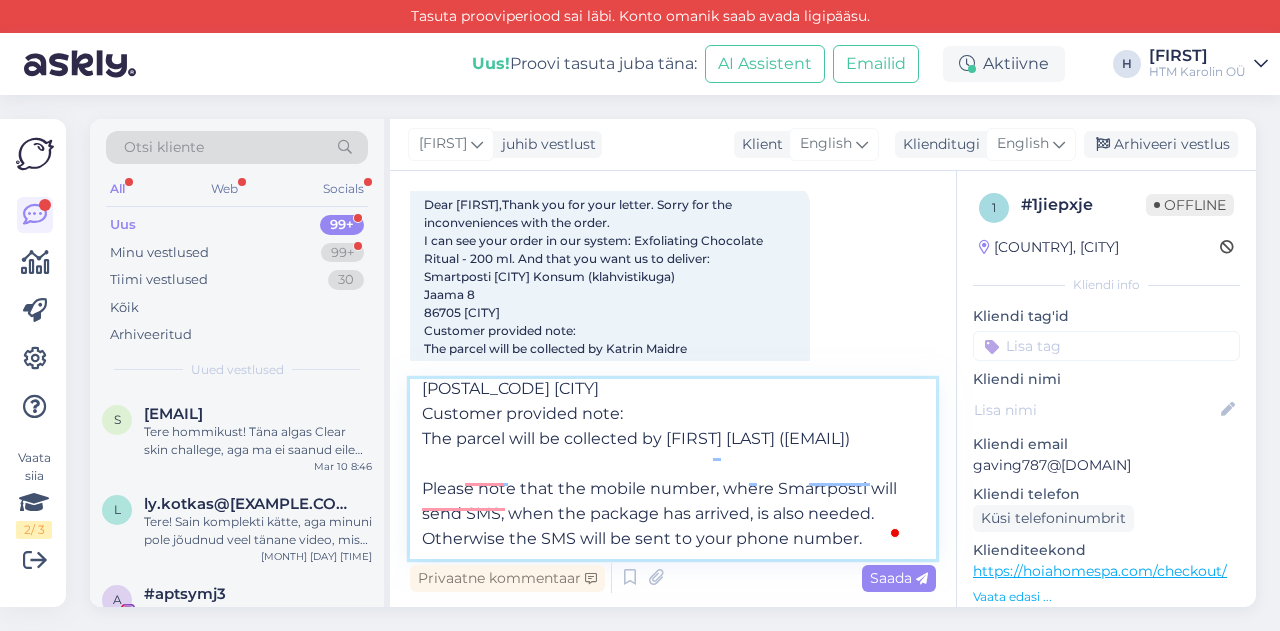 click on "Dear [FIRST] [LAST],
Thank you for your letter. Sorry for the inconveniences with the order.
I can see your order in our system: Exfoliating Chocolate Ritual - 200 ml. And that you want us to deliver:
Smartposti Sindi Konsum (klahvistikuga)
[NUMBER] [STREET]
[POSTAL_CODE] [CITY]
Customer provided note:
The parcel will be collected by [FIRST] [LAST] ([EMAIL])
Please note that the mobile number, where Smartposti will send SMS, when the package has arrived, is also needed. Otherwise the SMS will be sent to your phone number." at bounding box center [673, 469] 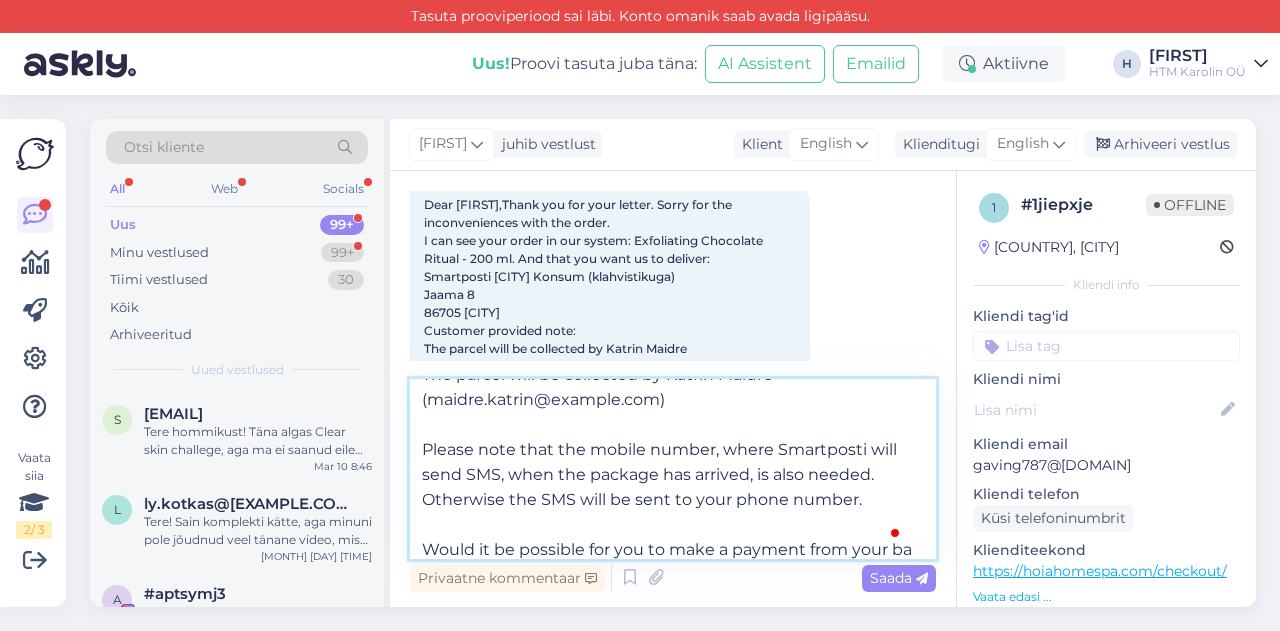 scroll, scrollTop: 275, scrollLeft: 0, axis: vertical 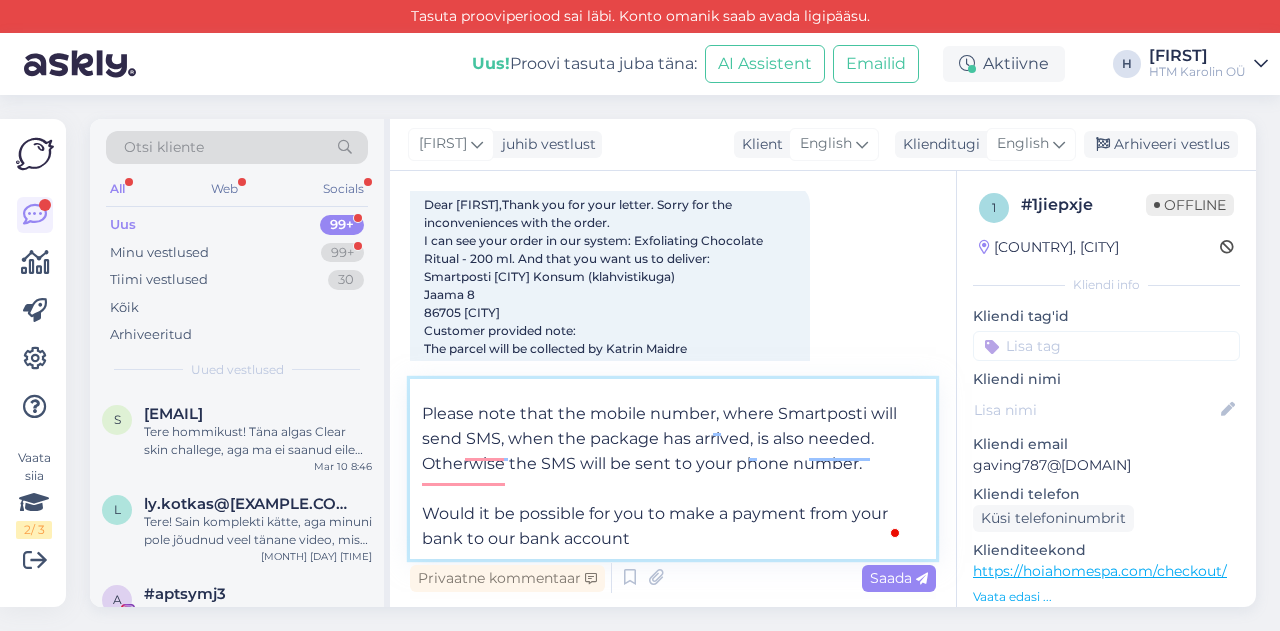 click on "Dear [FIRST] [LAST],
Thank you for your letter. Sorry for the inconveniences with the order.
I can see your order in our system: Exfoliating Chocolate Ritual - 200 ml. And that you want us to deliver:
Smartposti [CITY] [LOCATION] ([KEYWORD])
[NUMBER] [STREET]
[POSTAL_CODE] [CITY]
Customer provided note:
The parcel will be collected by [FIRST] [LAST] ([EMAIL])
Please note that the mobile number, where Smartposti will send SMS, when the package has arrived, is also needed. Otherwise the SMS will be sent to your phone number.
Would it be possible for you to make a payment from your bank to our bank account" at bounding box center [673, 469] 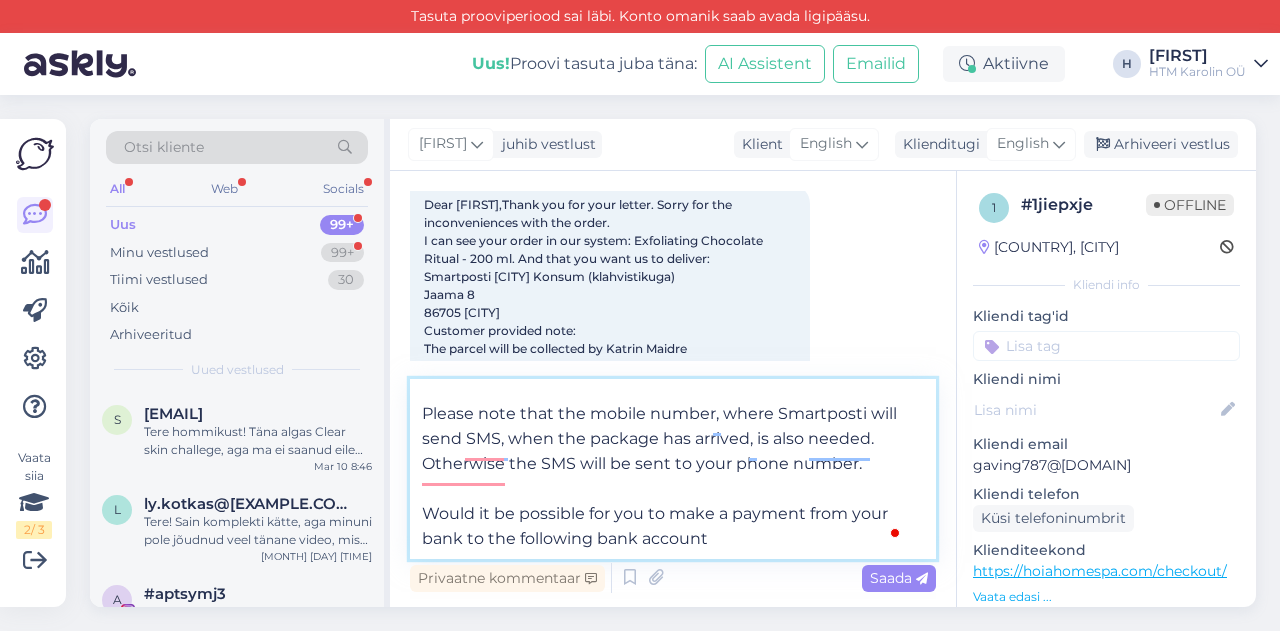click on "Dear Gavin,
Thank you for your letter. Sorry for the inconveniences with the order.
I can see your order in our system: Exfoliating Chocolate Ritual - 200 ml. And that you want us to deliver:
Smartposti Sindi Konsum (klahvistikuga)
[ADDRESS]
[POSTAL_CODE] [CITY]
Customer provided note:
The parcel will be collected by Katrin Maidre ([EMAIL])
Please note that the mobile number, where Smartposti will send SMS, when the package has arrived, is also needed. Otherwise the SMS will be sent to your phone number.
Would it be possible for you to make a payment from your bank to the following bank account" at bounding box center [673, 469] 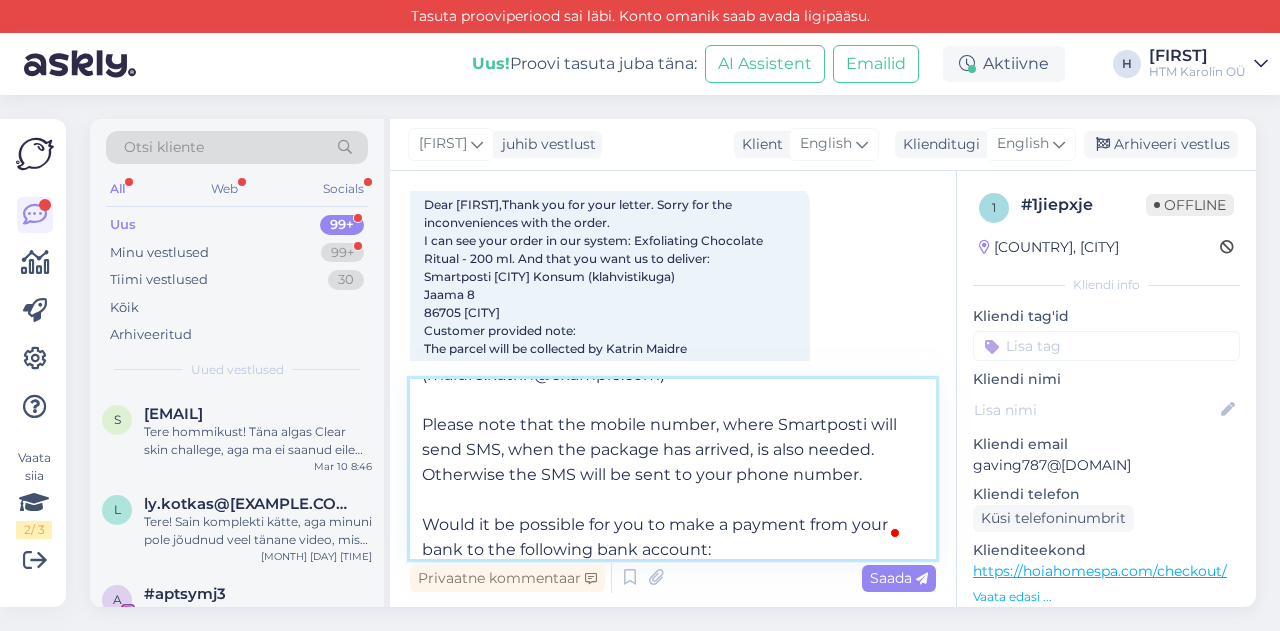 scroll, scrollTop: 300, scrollLeft: 0, axis: vertical 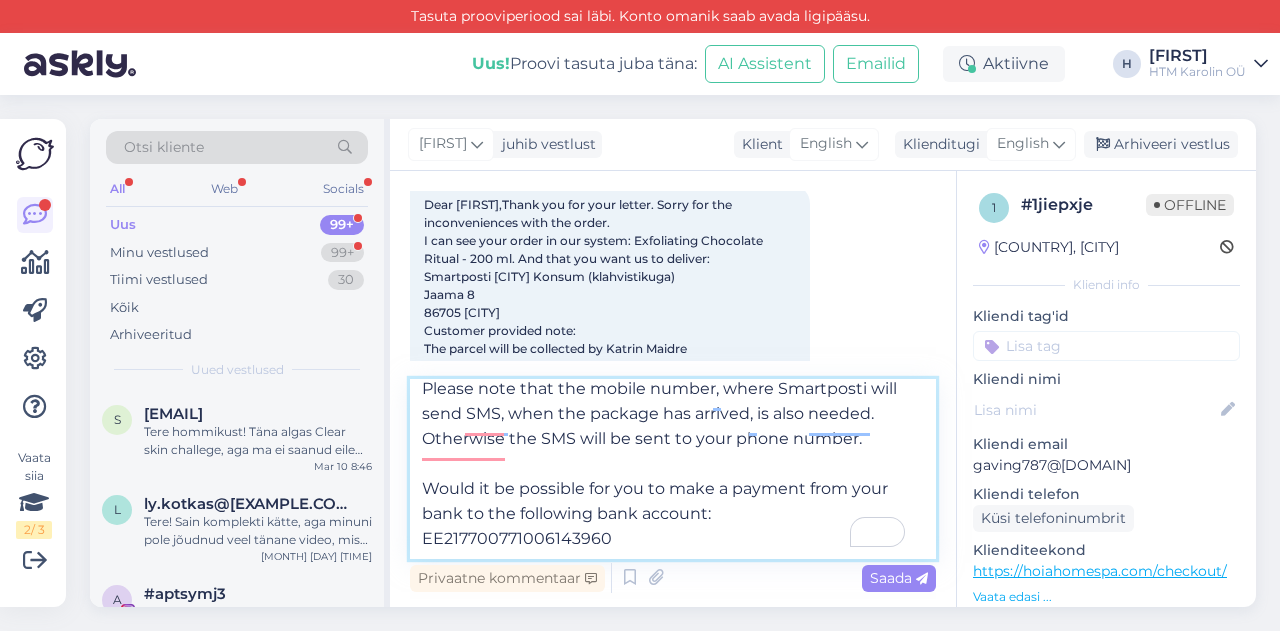 click on "Dear [FIRST],
Thank you for your letter. Sorry for the inconveniences with the order.
I can see your order in our system: Exfoliating Chocolate Ritual - 200 ml. And that you want us to deliver:
Smartposti Sindi Konsum (klahvistikuga)
Jaama 8
[ZIP] [CITY]
Customer provided note:
The parcel will be collected by Katrin Maidre ([EMAIL])
Please note that the mobile number, where Smartposti will send SMS, when the package has arrived, is also needed. Otherwise the SMS will be sent to your phone number.
Would it be possible for you to make a payment from your bank to the following bank account:
EE217700771006143960" at bounding box center [673, 469] 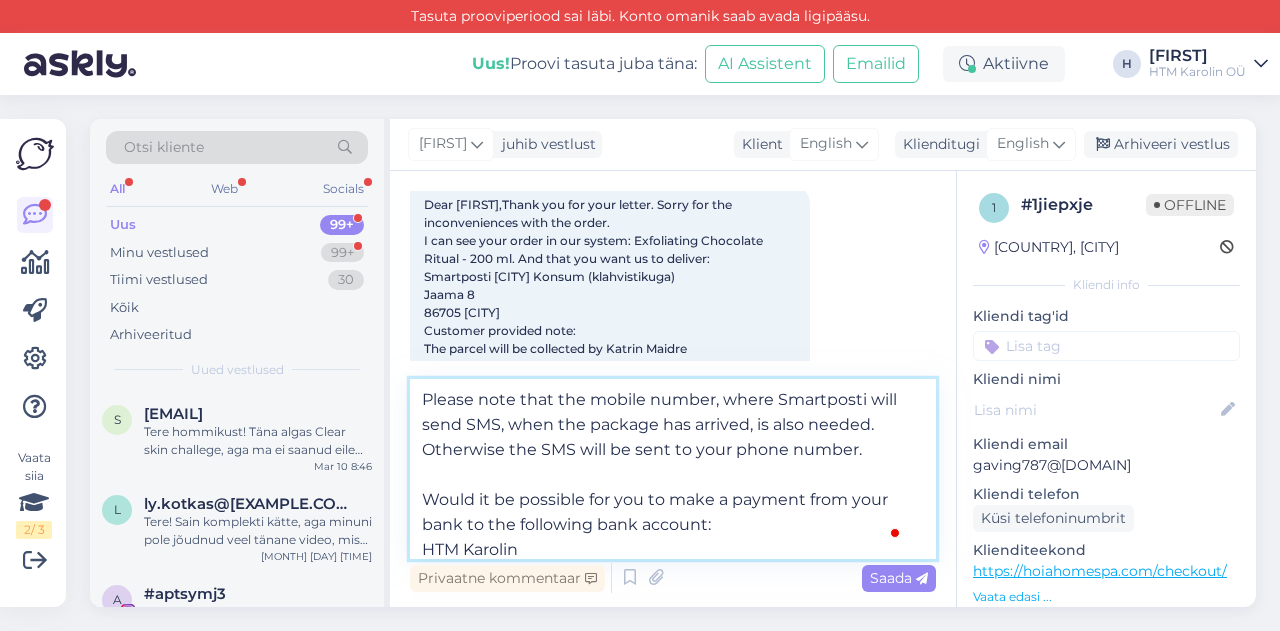 scroll, scrollTop: 340, scrollLeft: 0, axis: vertical 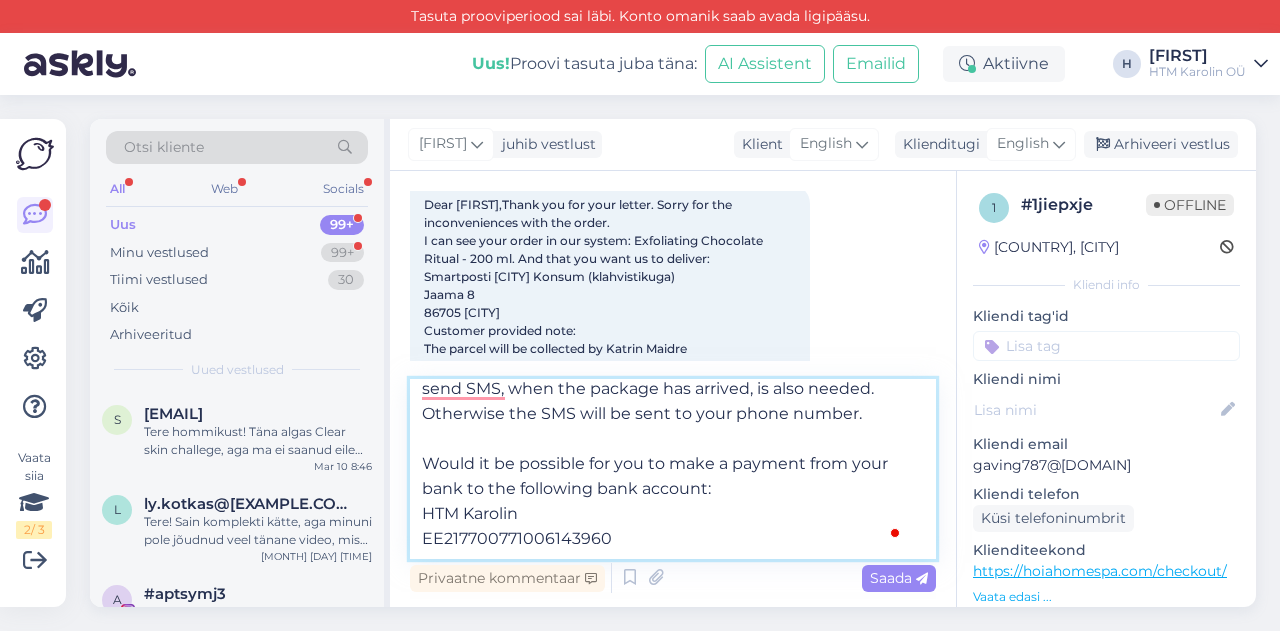 click on "Dear Gavin,
Thank you for your letter. Sorry for the inconveniences with the order.
I can see your order in our system: Exfoliating Chocolate Ritual - 200 ml. And that you want us to deliver:
Smartposti Sindi Konsum (klahvistikuga)
Jaama 8
86705 Sindi
Customer provided note:
The parcel will be collected by Katrin Maidre (maidre.katrin@gmail.com)
Please note that the mobile number, where Smartposti will send SMS, when the package has arrived, is also needed. Otherwise the SMS will be sent to your phone number.
Would it be possible for you to make a payment from your bank to the following bank account:
HTM Karolin
EE217700771006143960" at bounding box center [673, 469] 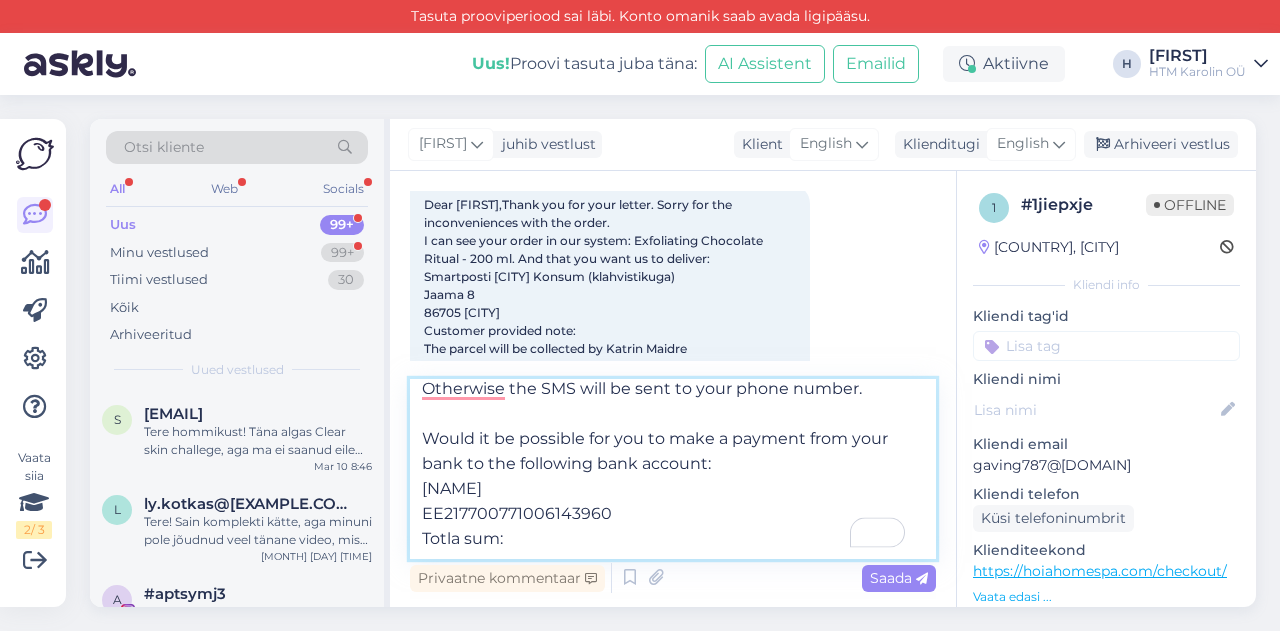 click on "Dear [FIRST],
Thank you for your letter. Sorry for the inconveniences with the order.
I can see your order in our system: Exfoliating Chocolate Ritual - 200 ml. And that you want us to deliver:
Smartposti Sindi Konsum (klahvistikuga)
Jaama 8
86705 Sindi
Customer provided note:
The parcel will be collected by [NAME] ([EMAIL])
Please note that the mobile number, where Smartposti will send SMS, when the package has arrived, is also needed. Otherwise the SMS will be sent to your phone number.
Would it be possible for you to make a payment from your bank to the following bank account:
[NAME]
EE217700771006143960
Totla sum:" at bounding box center (673, 469) 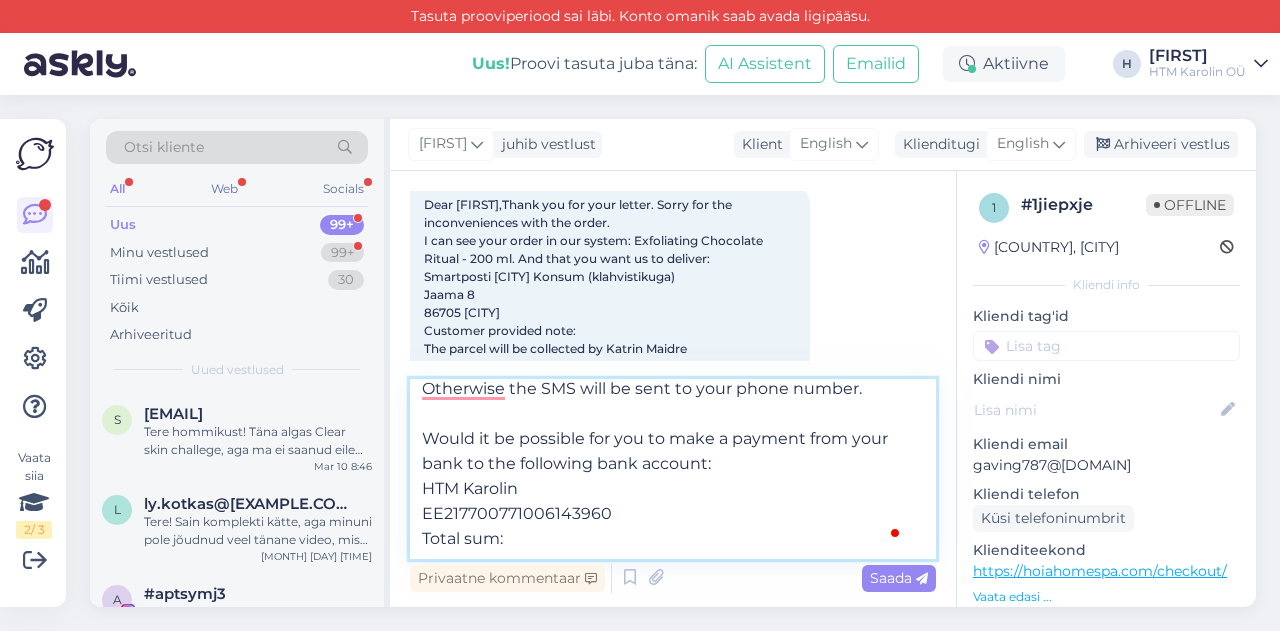 click on "Dear [FIRST] [LAST],
Thank you for your letter. Sorry for the inconveniences with the order.
I can see your order in our system: Exfoliating Chocolate Ritual - 200 ml. And that you want us to deliver:
Smartposti Sindi Konsum (klahvistikuga)
Jaama 8
86705 Sindi
Customer provided note:
The parcel will be collected by Katrin Maidre (maidre.katrin@[EMAIL])
Please note that the mobile number, where Smartposti will send SMS, when the package has arrived, is also needed. Otherwise the SMS will be sent to your phone number.
Would it be possible for you to make a payment from your bank to the following bank account:
HTM Karolin
EE217700771006143960
Total sum:" at bounding box center [673, 469] 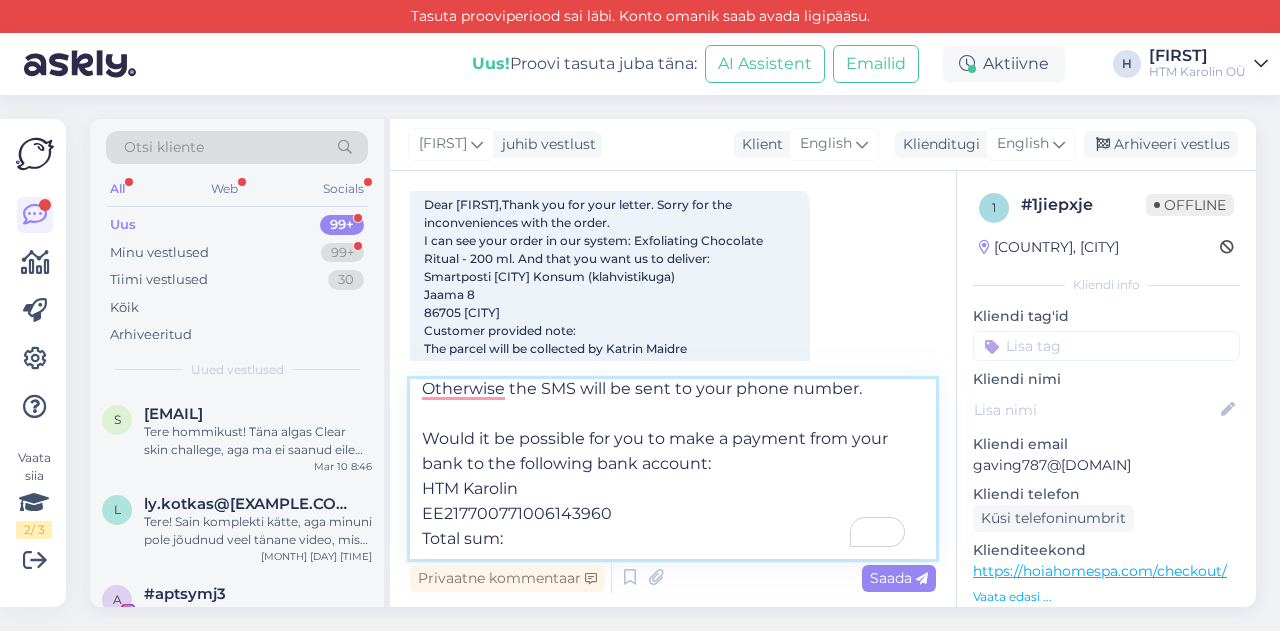 paste on "23,93 €" 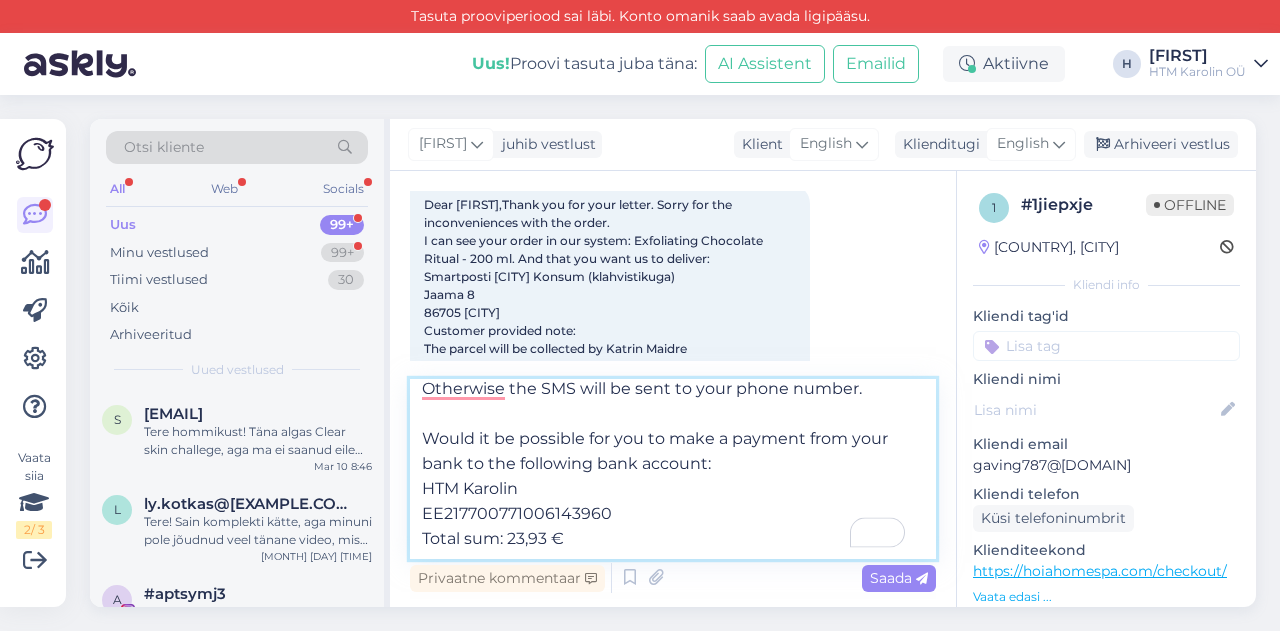 click on "Dear [FIRST],
Thank you for your letter. Sorry for the inconveniences with the order.
I can see your order in our system: Exfoliating Chocolate Ritual - 200 ml. And that you want us to deliver:
Smartposti Sindi Konsum (klahvistikuga)
Jaama 8
[ZIP] [CITY]
Customer provided note:
The parcel will be collected by Katrin Maidre ([EMAIL])
Please note that the mobile number, where Smartposti will send SMS, when the package has arrived, is also needed. Otherwise the SMS will be sent to your phone number.
Would it be possible for you to make a payment from your bank to the following bank account:
HTM Karolin
EE217700771006143960
Total sum: 23,93 €" at bounding box center [673, 469] 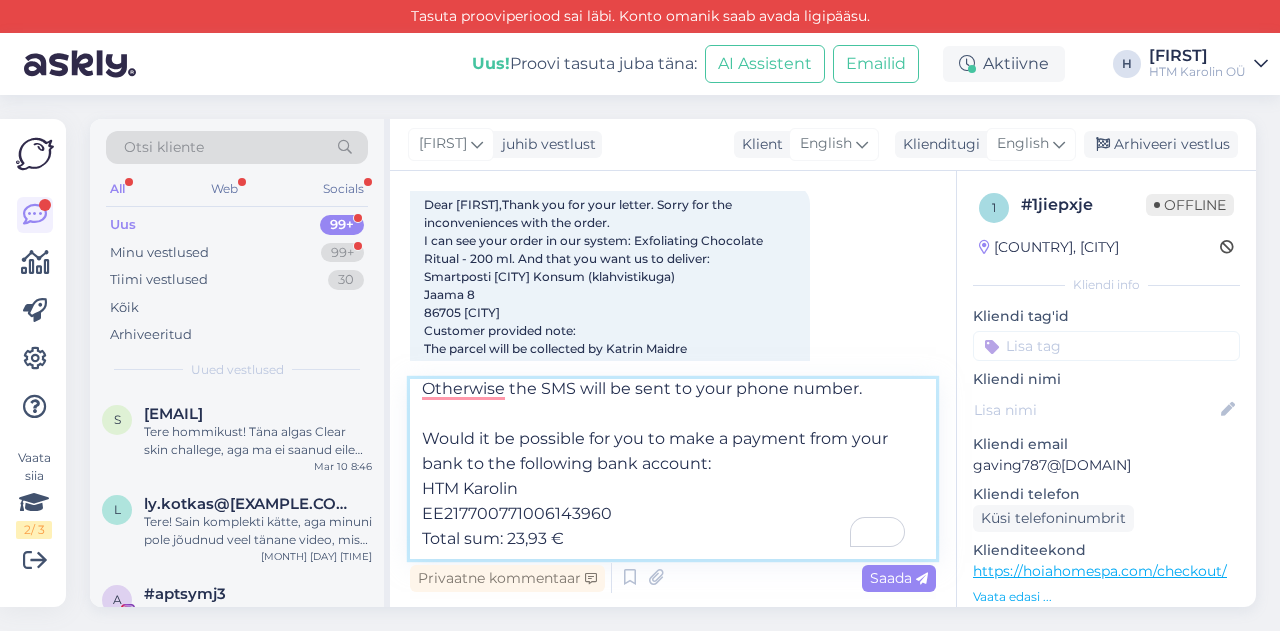 click on "Dear [FIRST],
Thank you for your letter. Sorry for the inconveniences with the order.
I can see your order in our system: Exfoliating Chocolate Ritual - 200 ml. And that you want us to deliver:
Smartposti Sindi Konsum (klahvistikuga)
Jaama 8
[ZIP] [CITY]
Customer provided note:
The parcel will be collected by Katrin Maidre ([EMAIL])
Please note that the mobile number, where Smartposti will send SMS, when the package has arrived, is also needed. Otherwise the SMS will be sent to your phone number.
Would it be possible for you to make a payment from your bank to the following bank account:
HTM Karolin
EE217700771006143960
Total sum: 23,93 €" at bounding box center (673, 469) 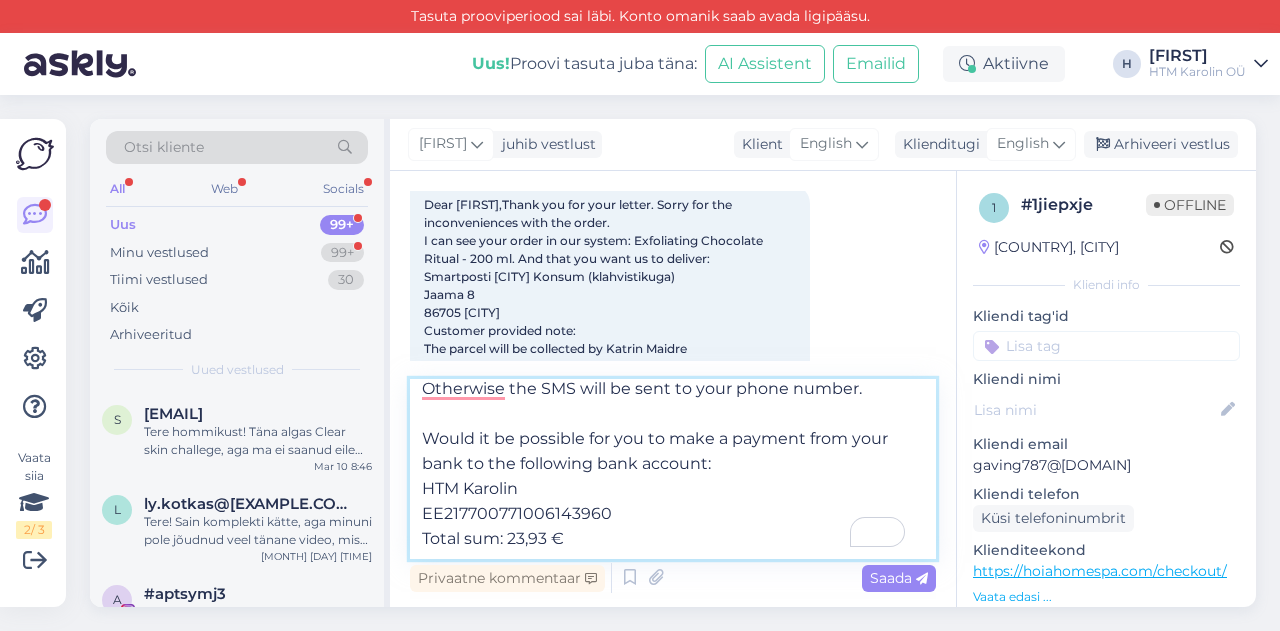 scroll, scrollTop: 386, scrollLeft: 0, axis: vertical 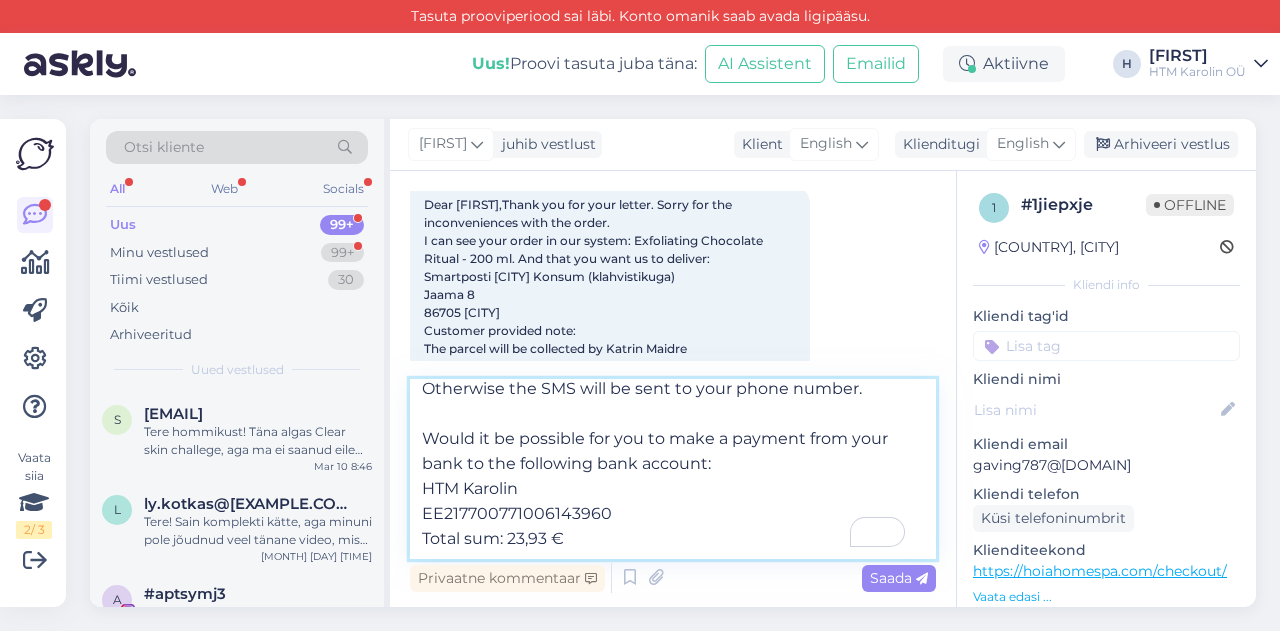 click on "Dear [FIRST],
Thank you for your letter. Sorry for the inconveniences with the order.
I can see your order in our system: Exfoliating Chocolate Ritual - 200 ml. And that you want us to deliver:
Smartposti Sindi Konsum (klahvistikuga)
Jaama 8
[ZIP] [CITY]
Customer provided note:
The parcel will be collected by Katrin Maidre ([EMAIL])
Please note that the mobile number, where Smartposti will send SMS, when the package has arrived, is also needed. Otherwise the SMS will be sent to your phone number.
Would it be possible for you to make a payment from your bank to the following bank account:
HTM Karolin
EE217700771006143960
Total sum: 23,93 €" at bounding box center [673, 469] 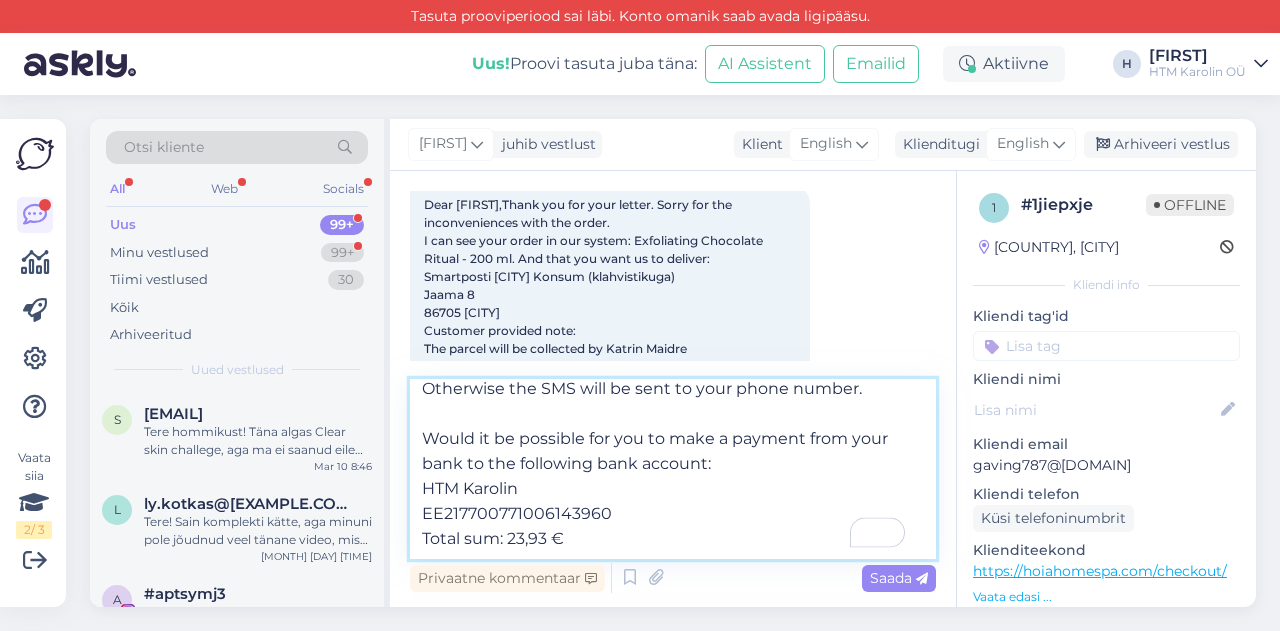 scroll, scrollTop: 400, scrollLeft: 0, axis: vertical 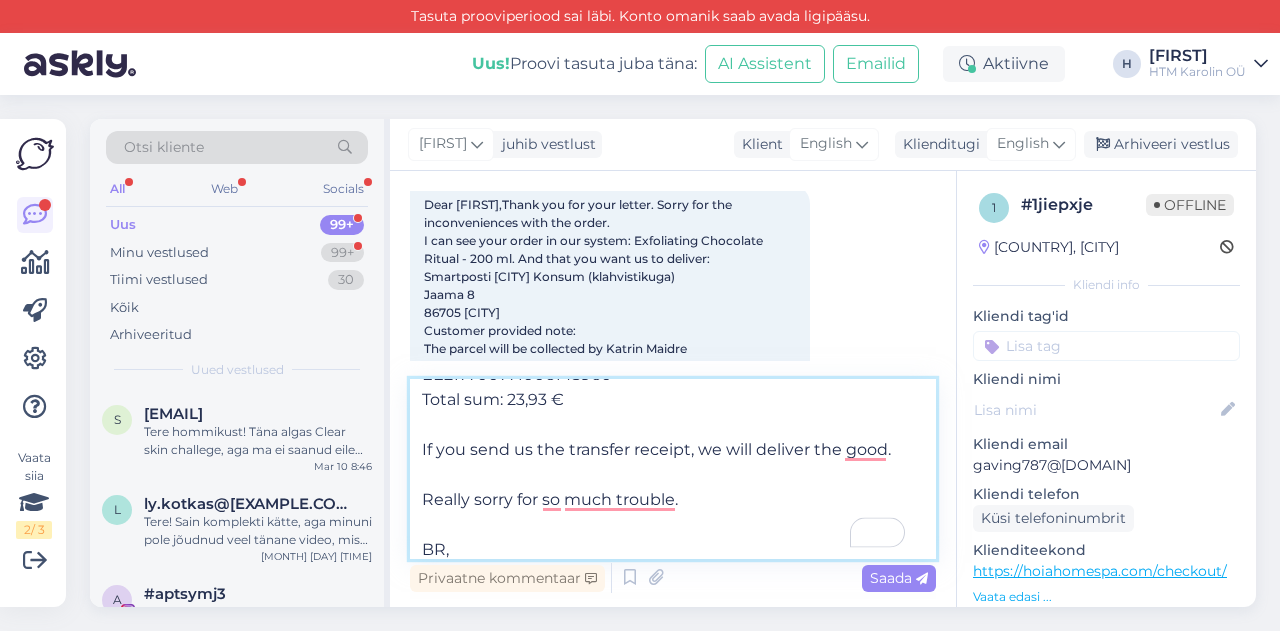 click on "Dear [FIRST] [LAST],
Thank you for your letter. Sorry for the inconveniences with the order.
I can see your order in our system: Exfoliating Chocolate Ritual - 200 ml. And that you want us to deliver:
Smartposti Sindi Konsum (klahvistikuga)
Jaama 8
86705 Sindi
Customer provided note:
The parcel will be collected by Katrin Maidre (maidre.katrin@[EMAIL])
Please note that the mobile number, where Smartposti will send SMS, when the package has arrived, is also needed. Otherwise the SMS will be sent to your phone number.
Would it be possible for you to make a payment from your bank to the following bank account:
HTM Karolin
EE217700771006143960
Total sum: 23,93 €
If you send us the transfer receipt, we will deliver the good.
Really sorry for so much trouble.
BR," at bounding box center [673, 469] 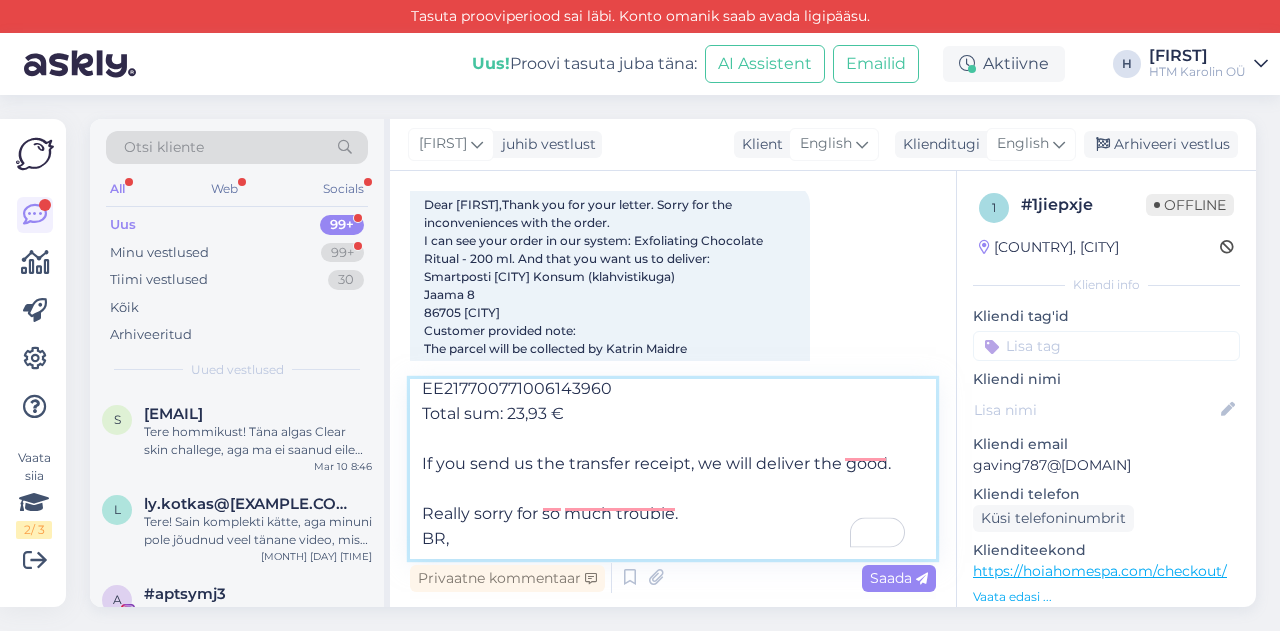 click on "Dear [FIRST],Thank you for your letter. Sorry for the inconveniences with the order.
I can see your order in our system: Exfoliating Chocolate Ritual - 200 ml. And that you want us to deliver:
Smartposti [CITY] Konsum (klahvistikuga)
Jaama 8
86705 [CITY]
Customer provided note:
The parcel will be collected by Katrin Maidre (maidre.katrin@example.com)
Please note that the mobile number, where Smartposti will send SMS, when the package has arrived, is also needed. Otherwise the SMS will be sent to your phone number.
Would it be possible for you to make a payment from your bank to the following bank account:
HTM Karolin
EE217700771006143960
Total sum: 23,93 €
If you send us the transfer receipt, we will deliver the good.
Really sorry for so much trouble.
BR," at bounding box center [673, 469] 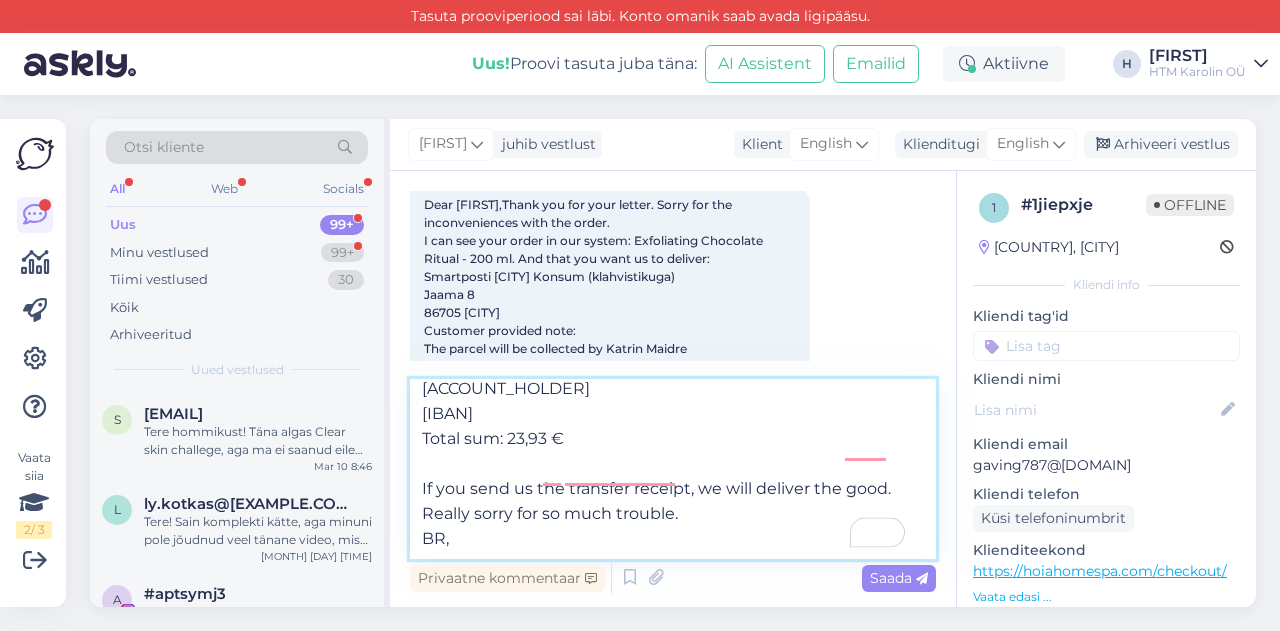 scroll, scrollTop: 486, scrollLeft: 0, axis: vertical 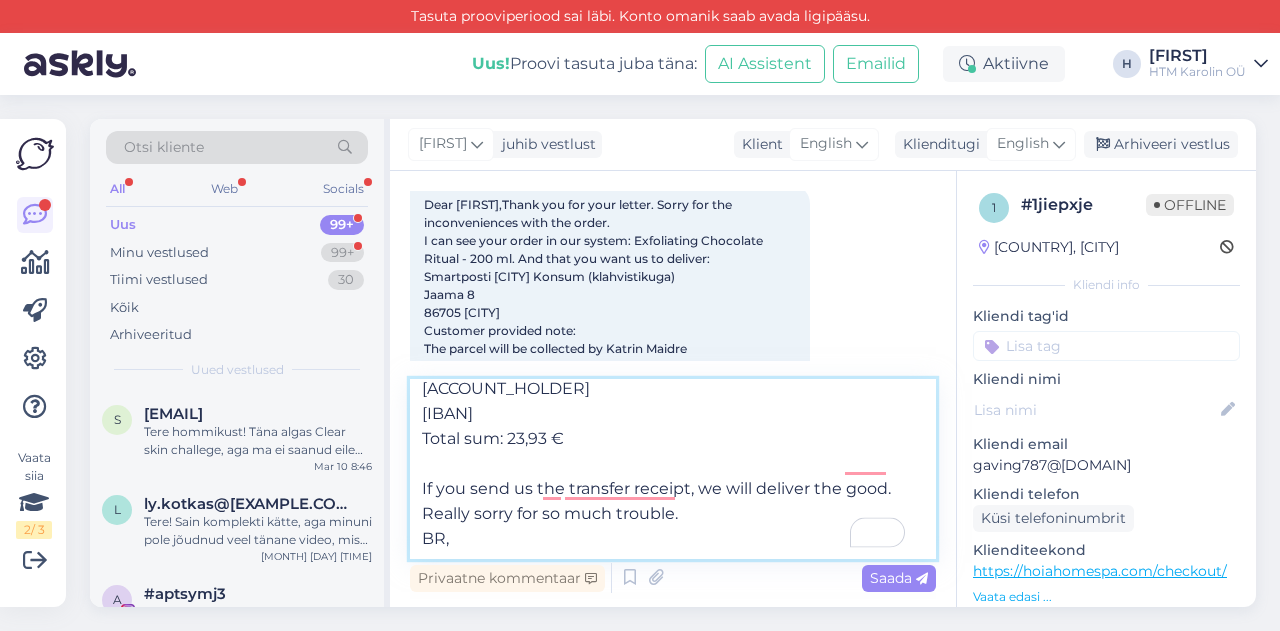 click on "Dear [FIRST] [LAST],
Thank you for your letter. Sorry for the inconveniences with the order.
I can see your order in our system: Exfoliating Chocolate Ritual - 200 ml. And that you want us to deliver:
Smartposti [CITY] Konsum (klahvistikuga)
[NUMBER] [STREET]
[POSTAL_CODE] [CITY]
Customer provided note:
The parcel will be collected by [FIRST] [LAST] ([EMAIL])
Please note that the mobile number, where Smartposti will send SMS, when the package has arrived, is also needed. Otherwise the SMS will be sent to your phone number.
Would it be possible for you to make a payment from your bank to the following bank account:
[ACCOUNT_HOLDER]
[IBAN]
Total sum: 23,93 €
If you send us the transfer receipt, we will deliver the good.
Really sorry for so much trouble.
BR," at bounding box center [673, 469] 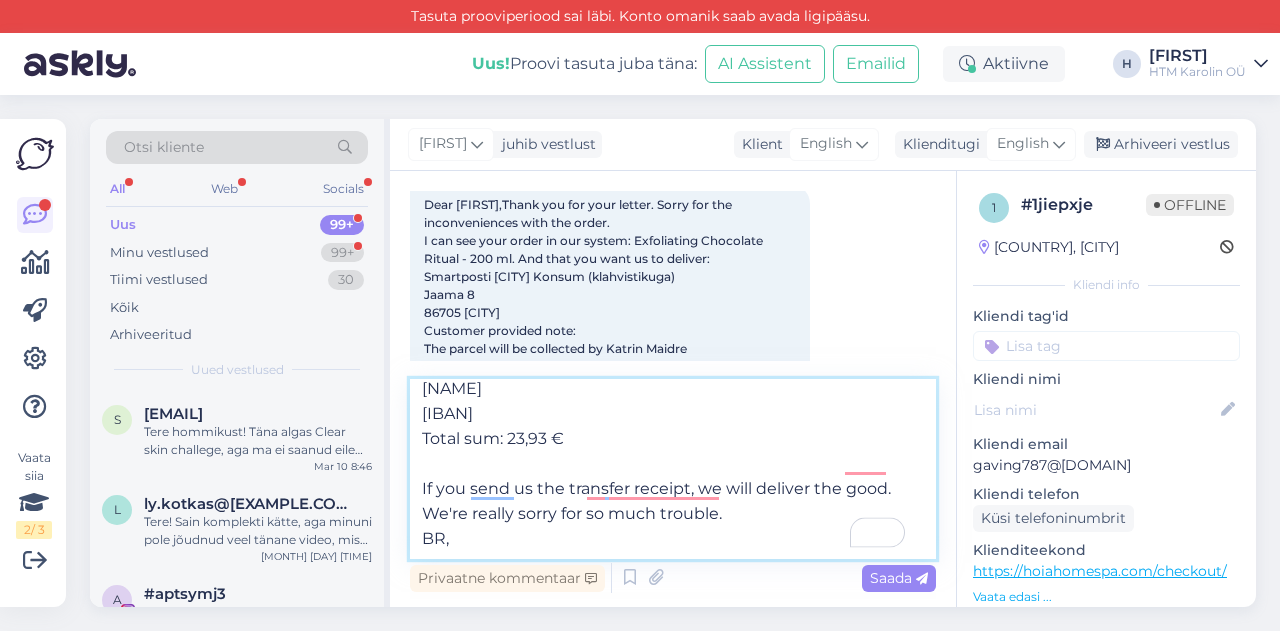 click on "Dear [FIRST],
Thank you for your letter. Sorry for the inconveniences with the order.
I can see your order in our system: Exfoliating Chocolate Ritual - 200 ml. And that you want us to deliver:
Smartposti Sindi Konsum (klahvistikuga)
Jaama [NUMBER]
[POSTAL_CODE] Sindi
Customer provided note:
The parcel will be collected by [FIRST] [LAST] ([EMAIL])
Please note that the mobile number, where Smartposti will send SMS, when the package has arrived, is also needed. Otherwise the SMS will be sent to your phone number.
Would it be possible for you to make a payment from your bank to the following bank account:
[NAME]
[IBAN]
Total sum: 23,93 €
If you send us the transfer receipt, we will deliver the good.
We're really sorry for so much trouble.
BR," at bounding box center (673, 469) 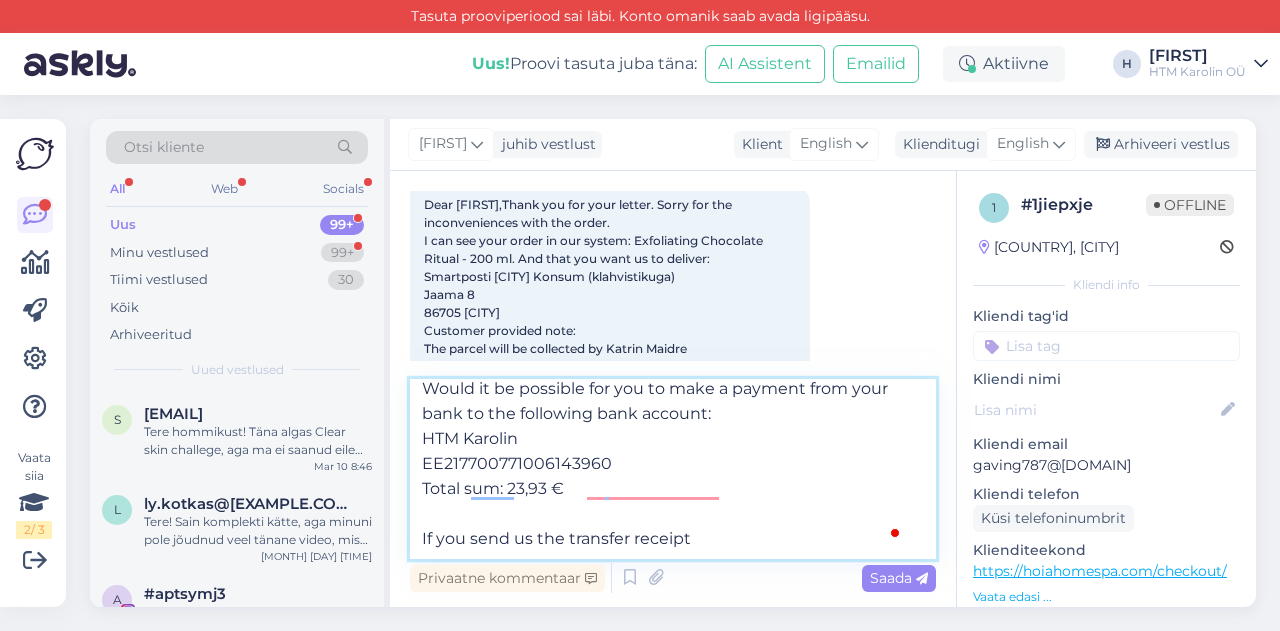 scroll, scrollTop: 500, scrollLeft: 0, axis: vertical 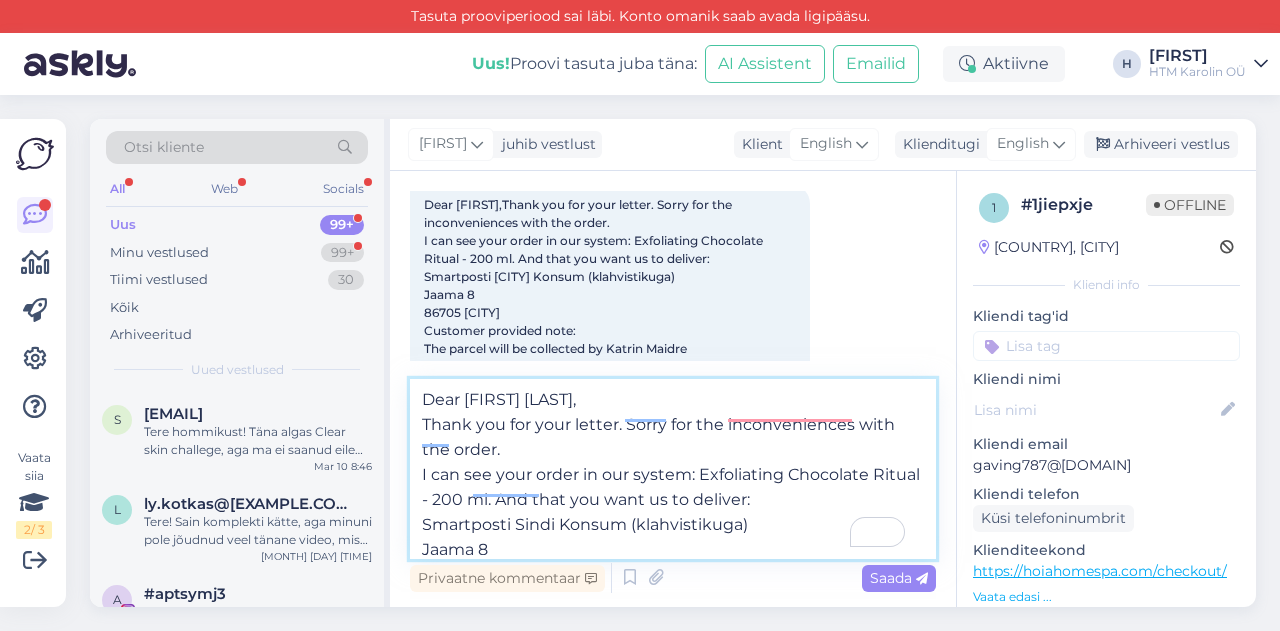 click on "Dear [FIRST] [LAST],
Thank you for your letter. Sorry for the inconveniences with the order.
I can see your order in our system: Exfoliating Chocolate Ritual - 200 ml. And that you want us to deliver:
Smartposti Sindi Konsum (klahvistikuga)
Jaama 8
86705 Sindi
Customer provided note:
The parcel will be collected by Katrin Maidre (maidre.katrin@[EMAIL])
Please note that the mobile number, where Smartposti will send SMS, when the package has arrived, is also needed. Otherwise the SMS will be sent to your phone number.
Would it be possible for you to make a payment from your bank to the following bank account:
HTM Karolin
EE217700771006143960
Total sum: 23,93 €
If you send us the transfer receipt, we will deliver the good to the parcel machine.
We're really sorry for so much trouble.
BR," at bounding box center [673, 469] 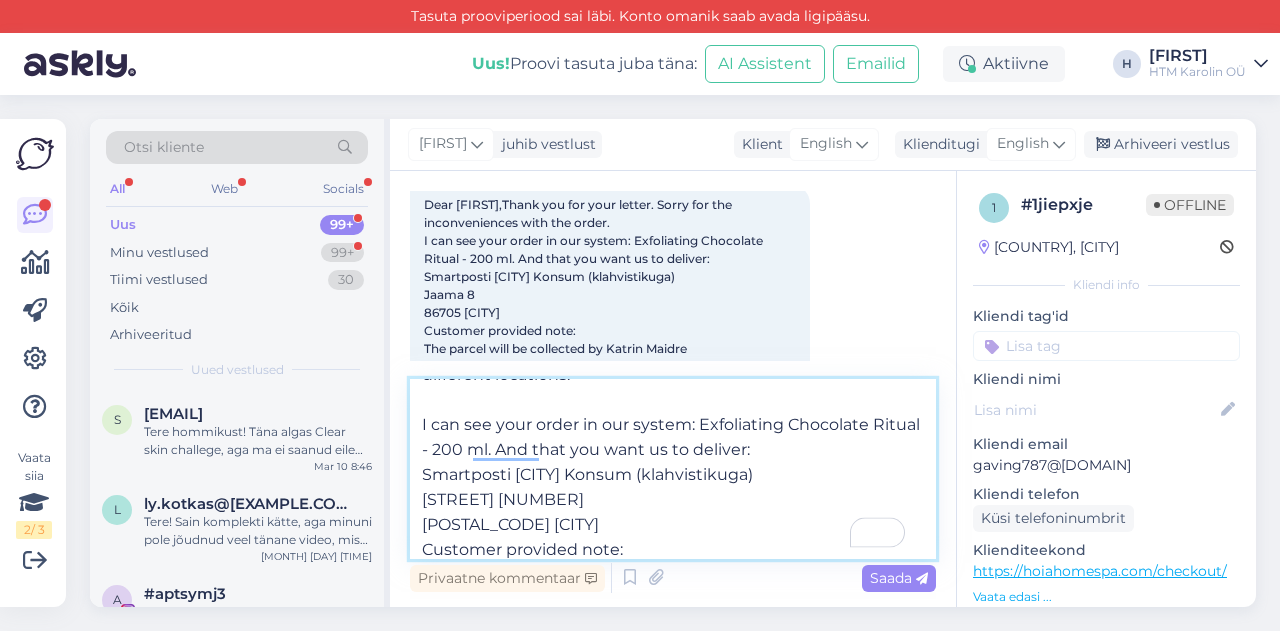 click on "Dear [FIRST] [LAST],
Thank you for your letter. Sorry for the inconveniences with the order, seems that the system is confused about the different locations.
I can see your order in our system: Exfoliating Chocolate Ritual - 200 ml. And that you want us to deliver:
Smartposti [CITY] Konsum (klahvistikuga)
[STREET] [NUMBER]
[POSTAL_CODE] [CITY]
Customer provided note:
The parcel will be collected by [FIRST] [LAST] ([EMAIL])
Please note that the mobile number, where Smartposti will send SMS, when the package has arrived, is also needed. Otherwise the SMS will be sent to your phone number.
Would it be possible for you to make a payment from your bank to the following bank account:
[FIRST] [LAST]
[IBAN]
Total sum: 23,93 €
If you send us the transfer receipt, we will deliver the good to the parcel machine.
We're really sorry for so much trouble.
BR," at bounding box center (673, 469) 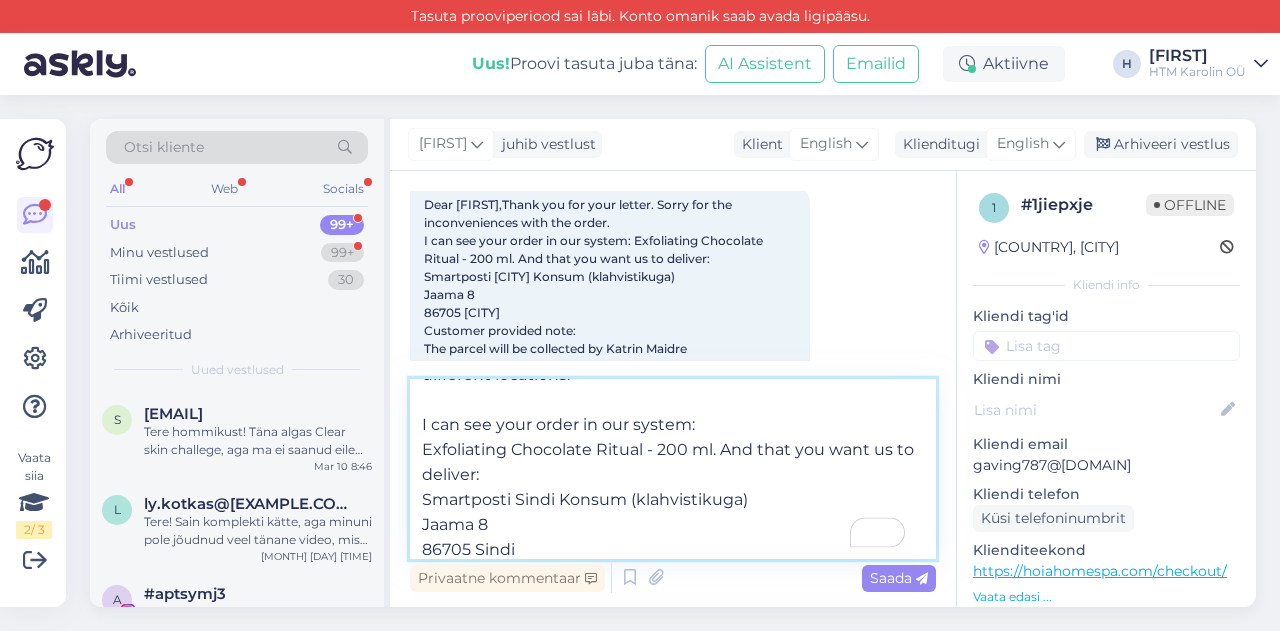 click on "Dear Gavin,
Thank you for your letter. Sorry for the inconveniences with the order, seems that the system is confused about the different locations.
I can see your order in our system:
Exfoliating Chocolate Ritual - 200 ml. And that you want us to deliver:
Smartposti Sindi Konsum (klahvistikuga)
Jaama 8
86705 Sindi
Customer provided note:
The parcel will be collected by Katrin Maidre (maidre.katrin@gmail.com)
Please note that the mobile number, where Smartposti will send SMS, when the package has arrived, is also needed. Otherwise the SMS will be sent to your phone number.
Would it be possible for you to make a payment from your bank to the following bank account:
HTM Karolin
EE217700771006143960
Total sum: 23,93 €
If you send us the transfer receipt, we will deliver the good to the parcel machine.
We're really sorry for so much trouble.
BR," at bounding box center [673, 469] 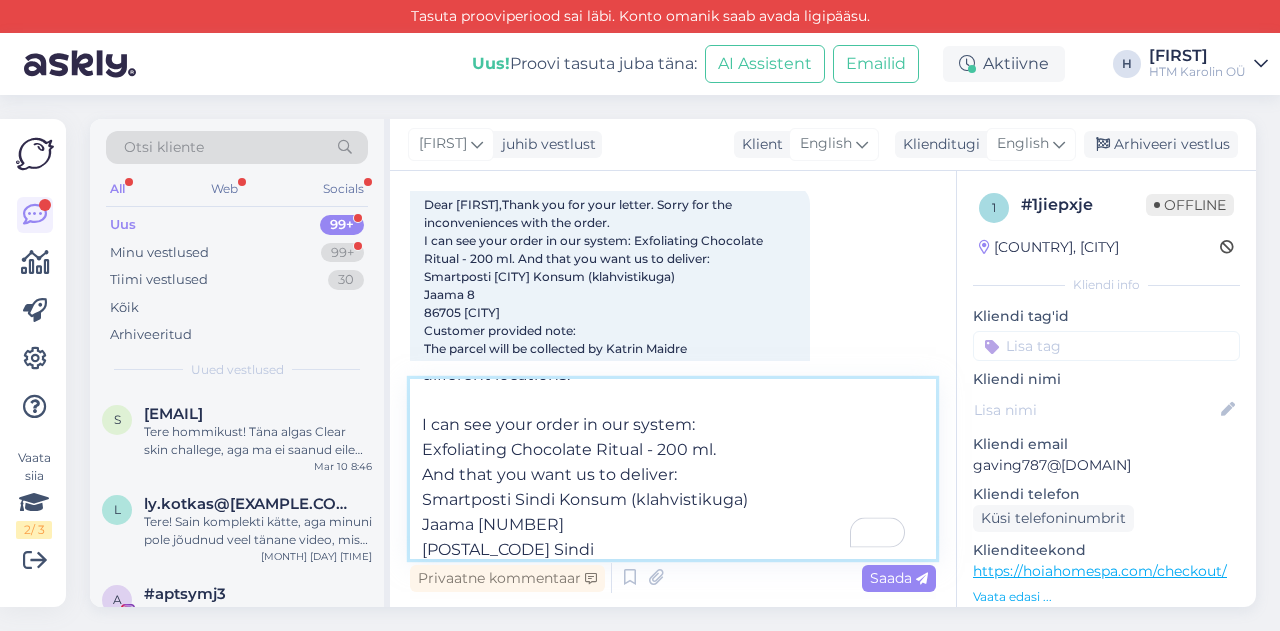 drag, startPoint x: 593, startPoint y: 477, endPoint x: 580, endPoint y: 477, distance: 13 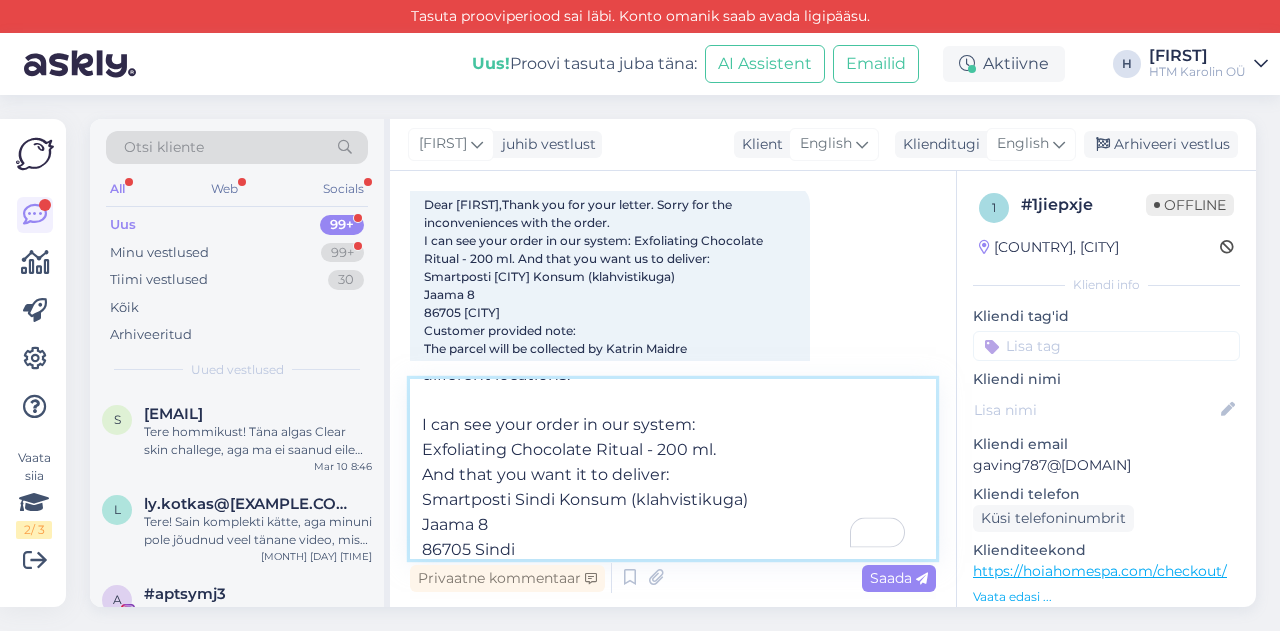 click on "Dear Gavin,
Thank you for your letter. Sorry for the inconveniences with the order, seems that the system is confused about the different locations.
I can see your order in our system:
Exfoliating Chocolate Ritual - 200 ml.
And that you want it to deliver:
Smartposti Sindi Konsum (klahvistikuga)
Jaama 8
86705 Sindi
Customer provided note:
The parcel will be collected by Katrin Maidre (maidre.katrin@example.com)
Please note that the mobile number, where Smartposti will send SMS, when the package has arrived, is also needed. Otherwise the SMS will be sent to your phone number.
Would it be possible for you to make a payment from your bank to the following bank account:
HTM Karolin
EE217700771006143960
Total sum: 23,93 €
If you send us the transfer receipt, we will deliver the good to the parcel machine.
We're really sorry for so much trouble.
BR," at bounding box center (673, 469) 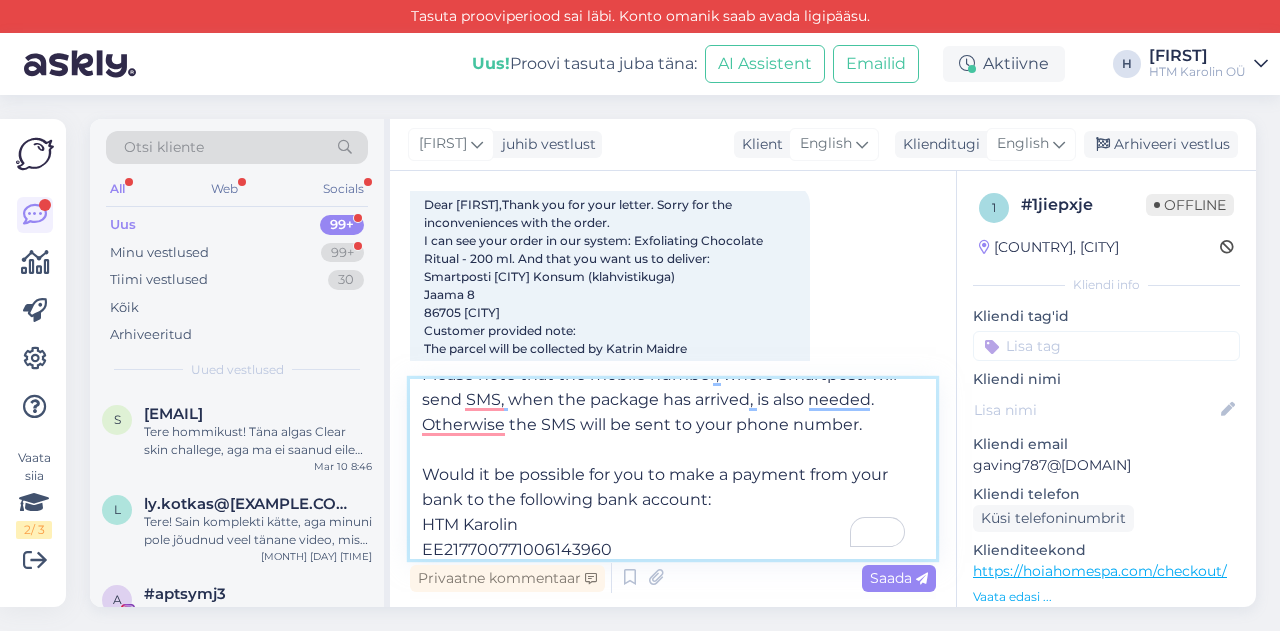 click on "Dear Gavin,
Thank you for your letter. Sorry for the inconveniences with the order, seems that the system is confused about the different locations.
I can see your order in our system:
Exfoliating Chocolate Ritual - 200 ml.
And that you want it to deliver:
Smartposti Sindi Konsum (klahvistikuga)
Jaama 8
86705 Sindi
Customer provided note:
The parcel will be collected by Katrin Maidre (maidre.katrin@example.com)
Please note that the mobile number, where Smartposti will send SMS, when the package has arrived, is also needed. Otherwise the SMS will be sent to your phone number.
Would it be possible for you to make a payment from your bank to the following bank account:
HTM Karolin
EE217700771006143960
Total sum: 23,93 €
If you send us the transfer receipt, we will deliver the good to the parcel machine.
We're really sorry for so much trouble.
BR," at bounding box center (673, 469) 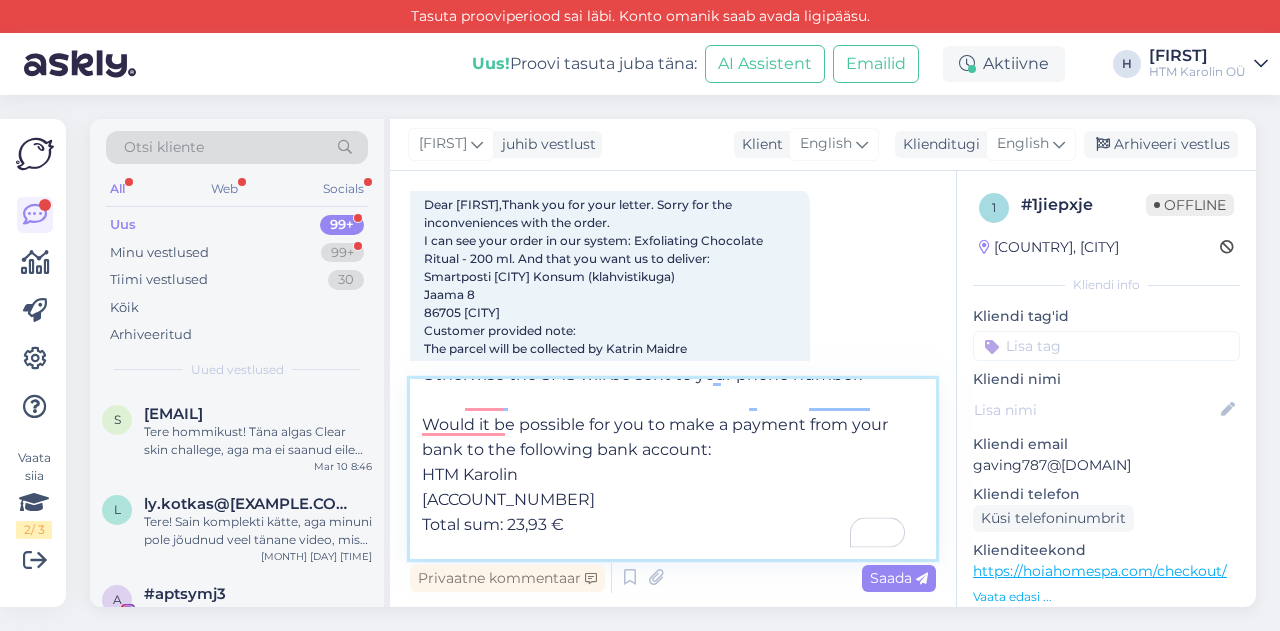 click on "Dear [FIRST] [LAST],
Thank you for your letter. Sorry for the inconveniences with the order, seems that the system is confused about the different locations.
I can see your order in our system:
Exfoliating Chocolate Ritual - 200 ml.
And that you want it to deliver:
Smartposti Sindi Konsum (klahvistikuga)
Jaama [NUMBER], [POSTAL_CODE] [CITY]
Customer provided note:
The parcel will be collected by Katrin Maidre ([EMAIL])
Please note that the mobile number, where Smartposti will send SMS, when the package has arrived, is also needed. Otherwise the SMS will be sent to your phone number.
Would it be possible for you to make a payment from your bank to the following bank account:
HTM Karolin
[ACCOUNT_NUMBER]
Total sum: 23,93 €
If you send us the transfer receipt, we will deliver the good to the parcel machine.
We're really sorry for so much trouble.
BR," at bounding box center [673, 469] 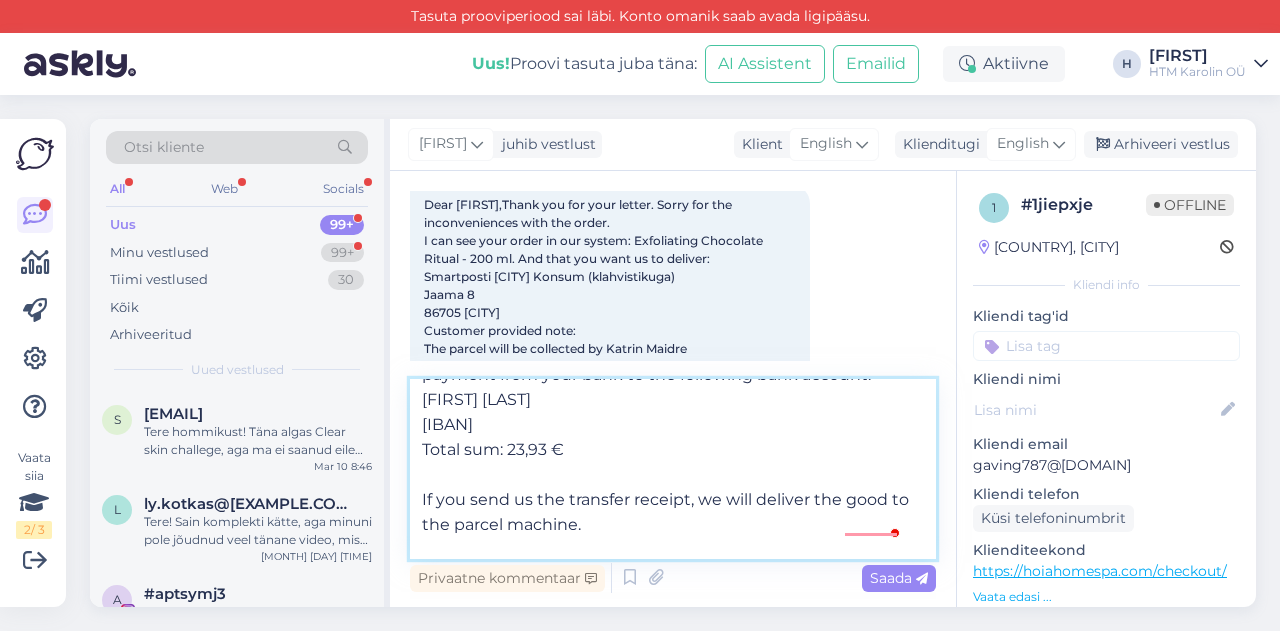 click on "Dear [FIRST] [LAST],
Thank you for your letter. Sorry for the inconveniences with the order, seems that the system is confused about the different locations.
I can see your order in our system:
Exfoliating Chocolate Ritual - 200 ml.
And that you want it to deliver:
Smartposti [CITY] Konsum (klahvistikuga)
[NUMBER] [STREET]
[POSTAL_CODE] [CITY]
Customer provided note:
The parcel will be collected by [FIRST] [LAST] ([EMAIL])
Please note that the mobile number, where Smartposti will send SMS, when the package has arrived, is also needed. Otherwise the SMS will be sent to your phone number.
What do you think, would it be possible for you to make a payment from your bank to the following bank account:
[FIRST] [LAST]
[IBAN]
Total sum: 23,93 €
If you send us the transfer receipt, we will deliver the good to the parcel machine.
We're really sorry for so much trouble.
BR," at bounding box center [673, 469] 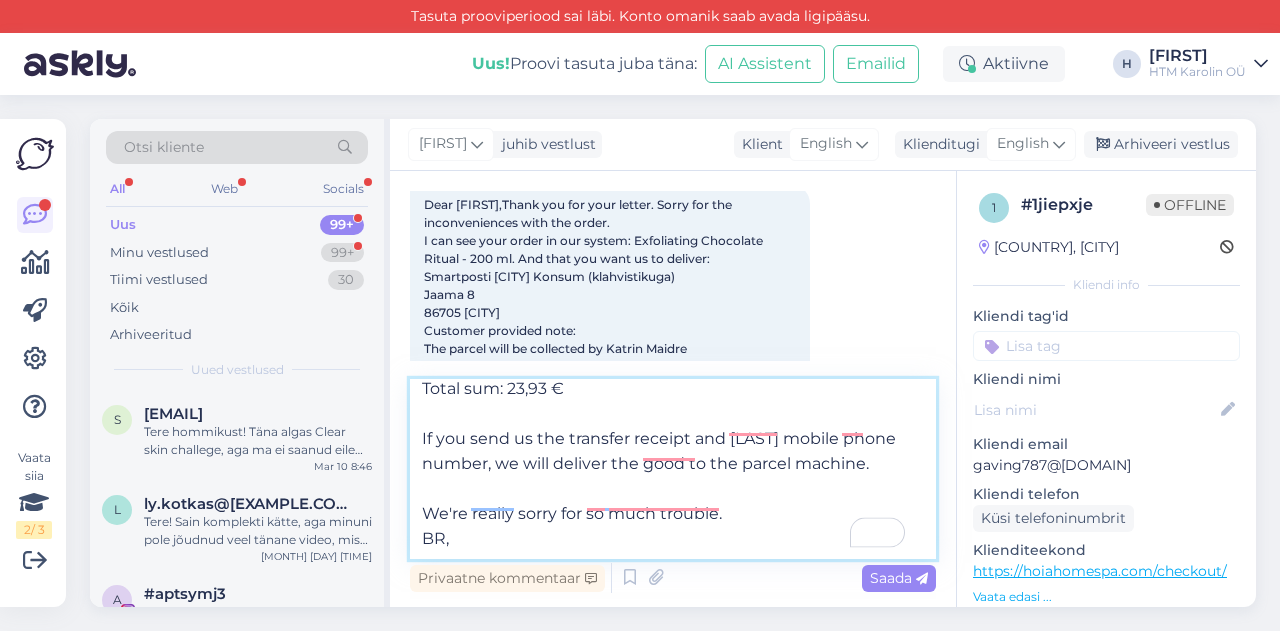 click on "Dear [FIRST] [LAST],
Thank you for your letter. Sorry for the inconveniences with the order, seems that the system is confused about the different locations.
I can see your order in our system:
Exfoliating Chocolate Ritual - 200 ml.
And that you want it to deliver:
Smartposti Sindi Konsum (klahvistikuga)
Jaama 8
[POSTAL_CODE] Sindi
Customer provided note:
The parcel will be collected by [FIRST] [LAST] ([EMAIL])
Please note that the mobile number, where Smartposti will send SMS, when the package has arrived, is also needed. Otherwise the SMS will be sent to your phone number.
What do you think, would it be possible for you to make a payment from your bank to the following bank account:
[FIRST] [LAST]
[IBAN]
Total sum: 23,93 €
If you send us the transfer receipt and [LAST] mobile phone number, we will deliver the good to the parcel machine.
We're really sorry for so much trouble.
BR," at bounding box center (673, 469) 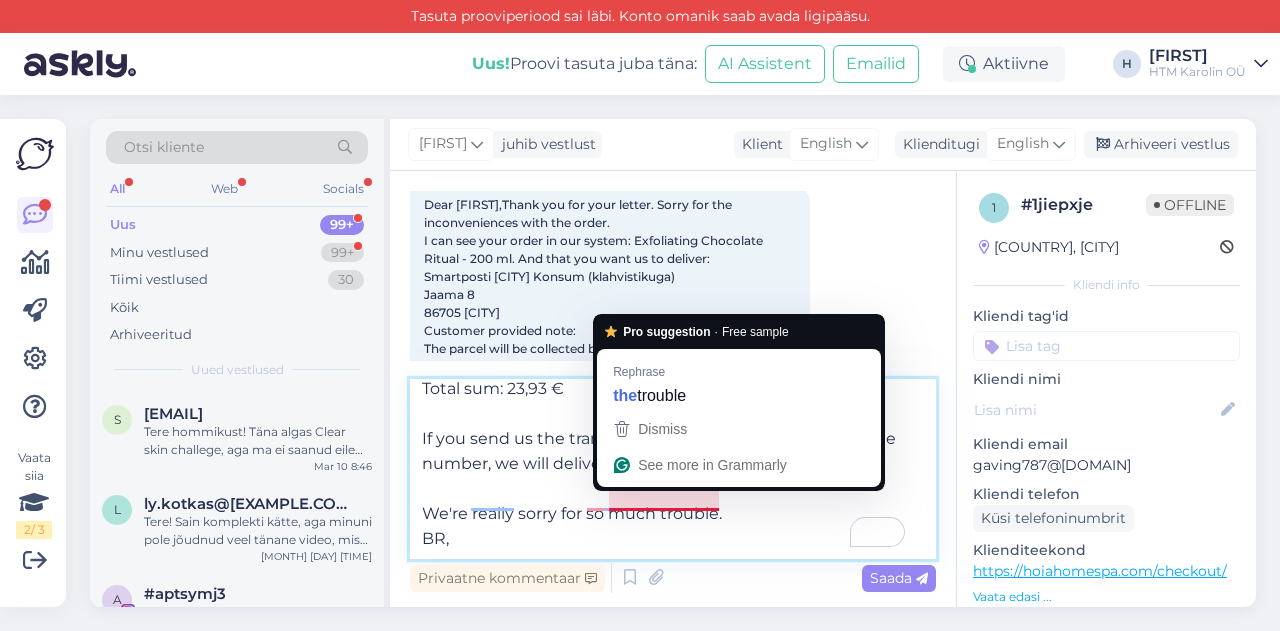 click on "Dear [FIRST] [LAST],
Thank you for your letter. Sorry for the inconveniences with the order, seems that the system is confused about the different locations.
I can see your order in our system:
Exfoliating Chocolate Ritual - 200 ml.
And that you want it to deliver:
Smartposti Sindi Konsum (klahvistikuga)
Jaama 8
[POSTAL_CODE] Sindi
Customer provided note:
The parcel will be collected by [FIRST] [LAST] ([EMAIL])
Please note that the mobile number, where Smartposti will send SMS, when the package has arrived, is also needed. Otherwise the SMS will be sent to your phone number.
What do you think, would it be possible for you to make a payment from your bank to the following bank account:
[FIRST] [LAST]
[IBAN]
Total sum: 23,93 €
If you send us the transfer receipt and [LAST] mobile phone number, we will deliver the good to the parcel machine.
We're really sorry for so much trouble.
BR," at bounding box center (673, 469) 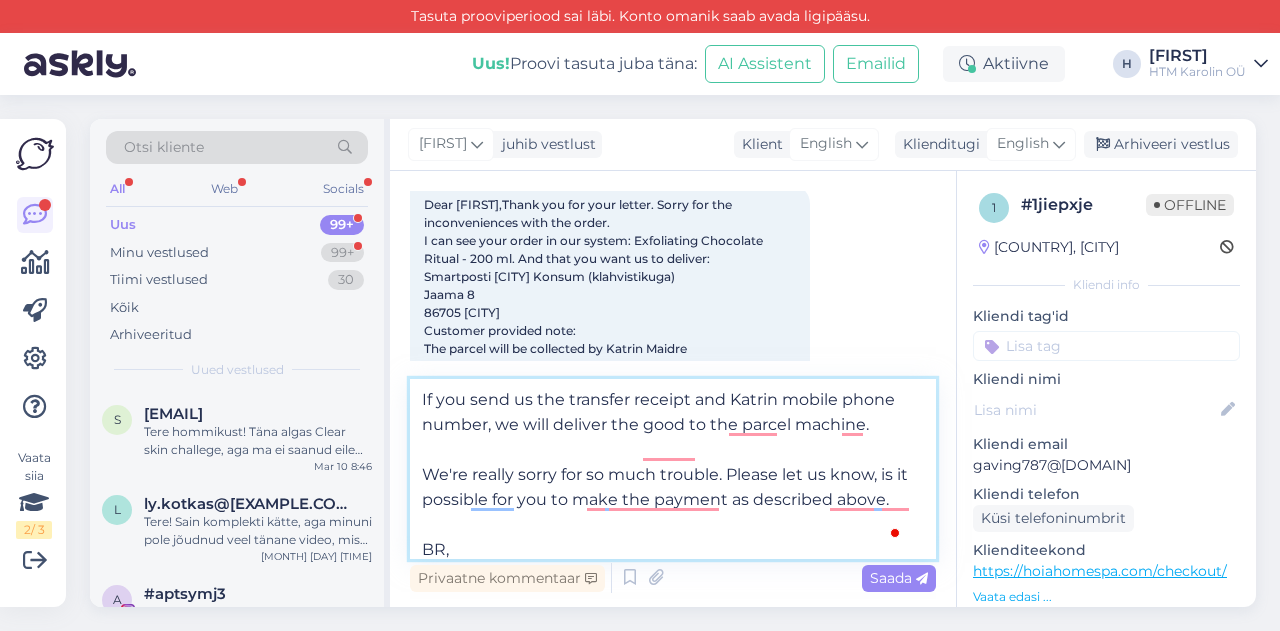scroll, scrollTop: 644, scrollLeft: 0, axis: vertical 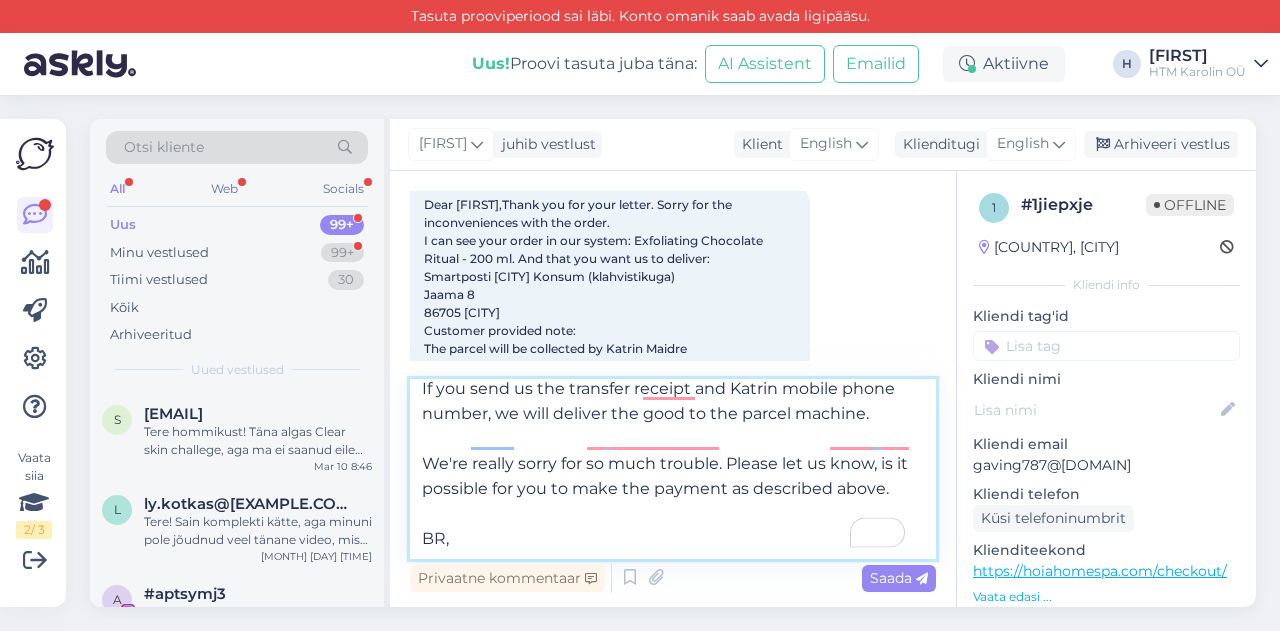 click on "Dear [FIRST],Thank you for your letter. Sorry for the inconveniences with the order, seems that the system is confused about the different locations.
I can see your order in our system:
Exfoliating Chocolate Ritual - 200 ml.
And that you want it to deliver:
Smartposti [CITY] Konsum (klahvistikuga)
Jaama 8
86705 [CITY]
Customer provided note:
The parcel will be collected by Katrin Maidre (maidre.katrin@example.com)
Please note that the mobile number, where Smartposti will send SMS, when the package has arrived, is also needed. Otherwise the SMS will be sent to your phone number.
What do you think, would it be possible for you to make a payment from your bank to the following bank account:
HTM Karolin
EE217700771006143960
Total sum: 23,93 €
If you send us the transfer receipt and Katrin mobile phone number, we will deliver the good to the parcel machine.
We're really sorry for so much trouble. Please let us know, is it possible for you to make the payment as described above.
BR," at bounding box center [673, 469] 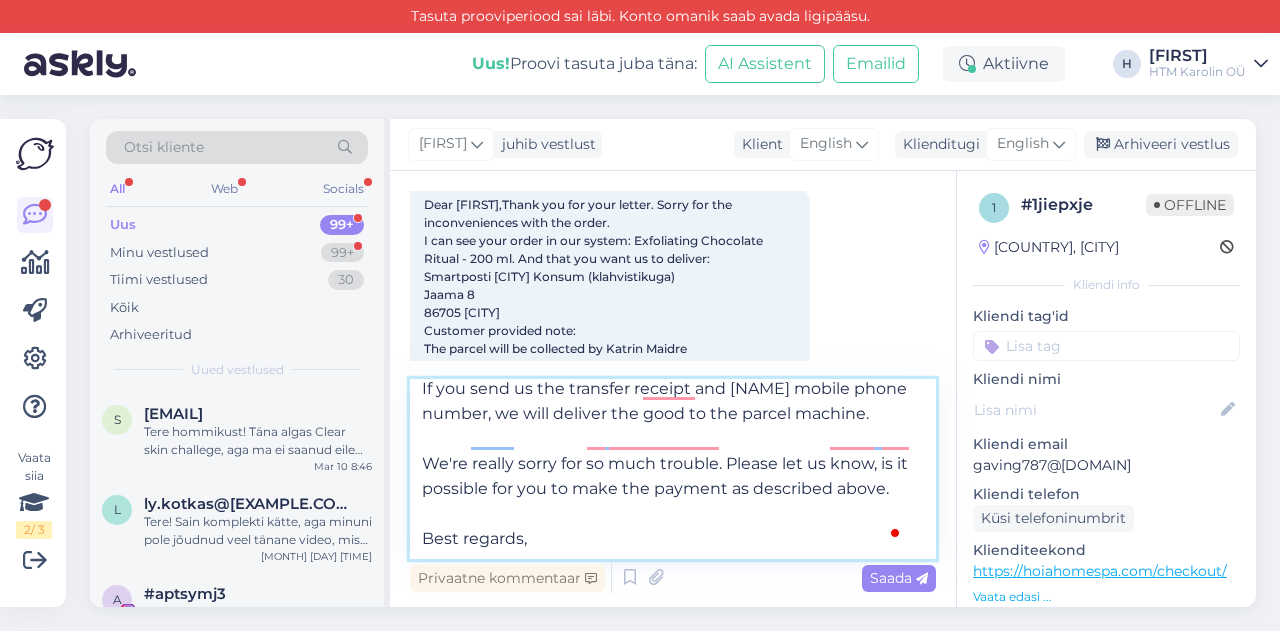 scroll, scrollTop: 552, scrollLeft: 0, axis: vertical 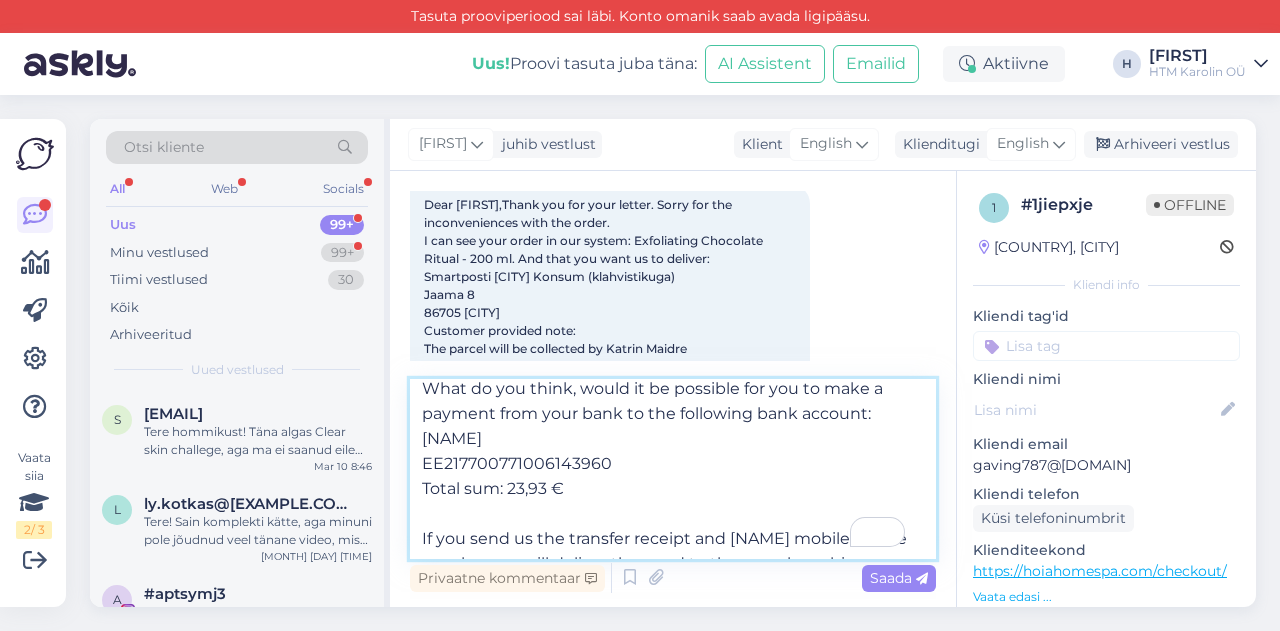 click on "Dear [FIRST] [LAST],
Thank you for your letter. Sorry for the inconveniences with the order, seems that the system is confused about the different locations.
I can see your order in our system:
Exfoliating Chocolate Ritual - 200 ml.
And that you want it to deliver:
Smartposti [CITY] [STORE_NAME]
Jaama 8
[ZIP] [CITY]
Customer provided note:
The parcel will be collected by [NAME] ([EMAIL])
Please note that the mobile number, where Smartposti will send SMS, when the package has arrived, is also needed. Otherwise the SMS will be sent to your phone number.
What do you think, would it be possible for you to make a payment from your bank to the following bank account:
[NAME]
EE217700771006143960
Total sum: 23,93 €
If you send us the transfer receipt and [NAME] mobile phone number, we will deliver the good to the parcel machine.
We're really sorry for so much trouble. Please let us know, is it possible for you to make the payment as described above.
Best regards," at bounding box center [673, 469] 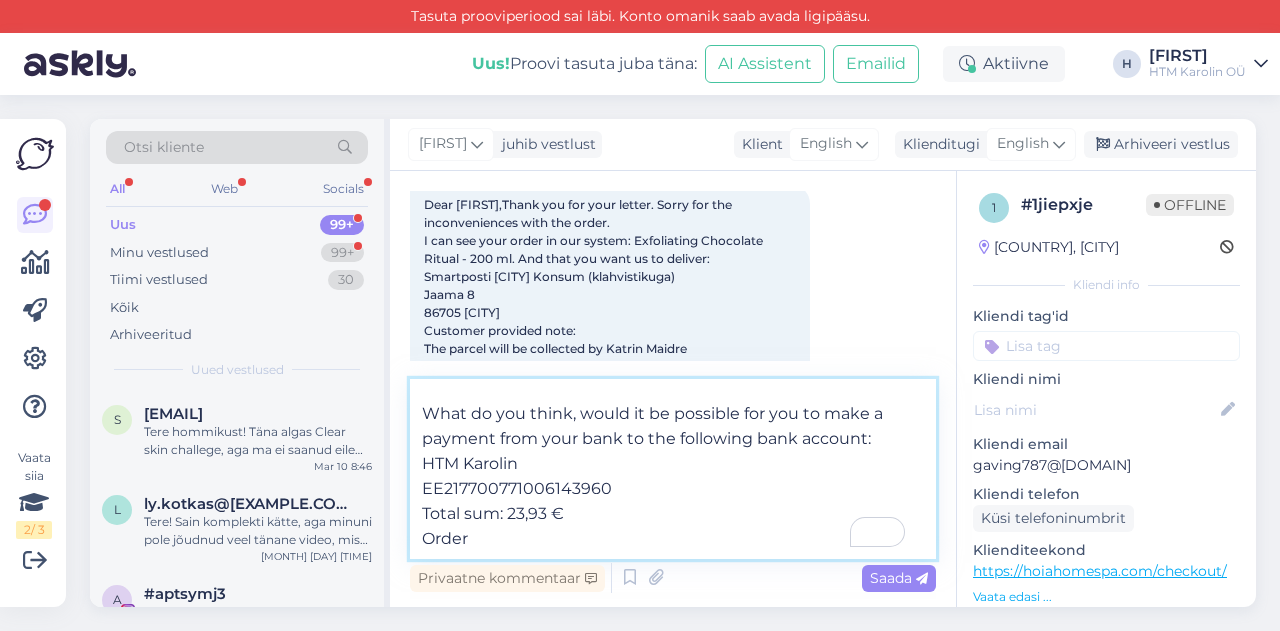 scroll, scrollTop: 461, scrollLeft: 0, axis: vertical 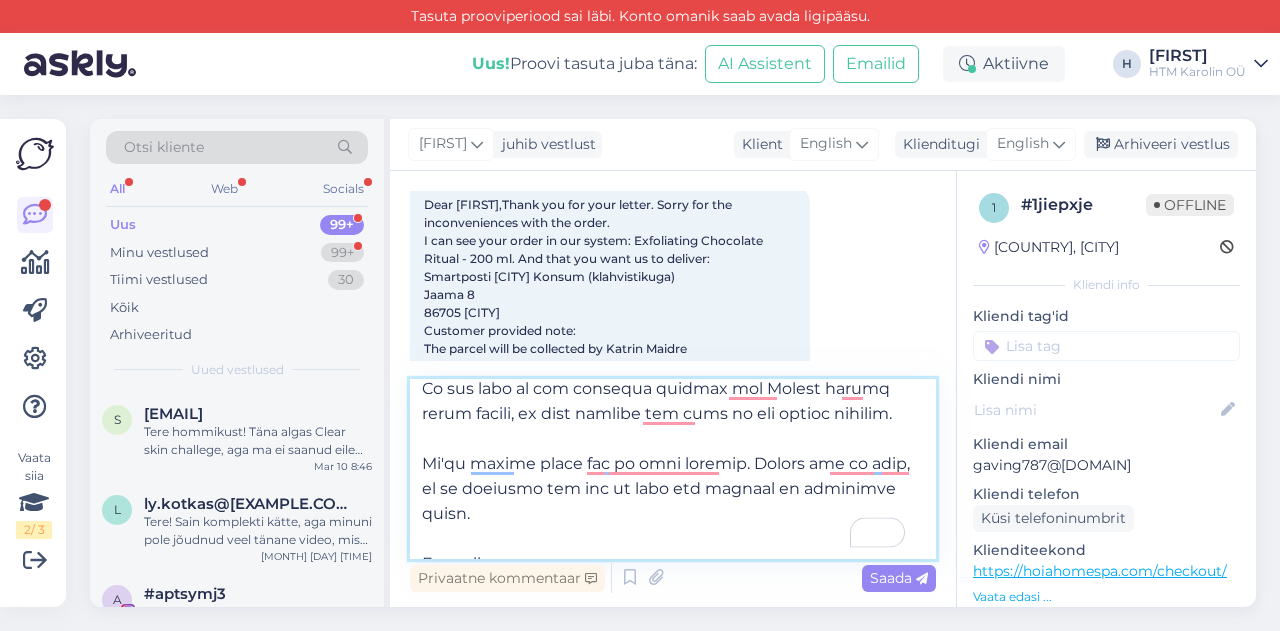click at bounding box center (673, 469) 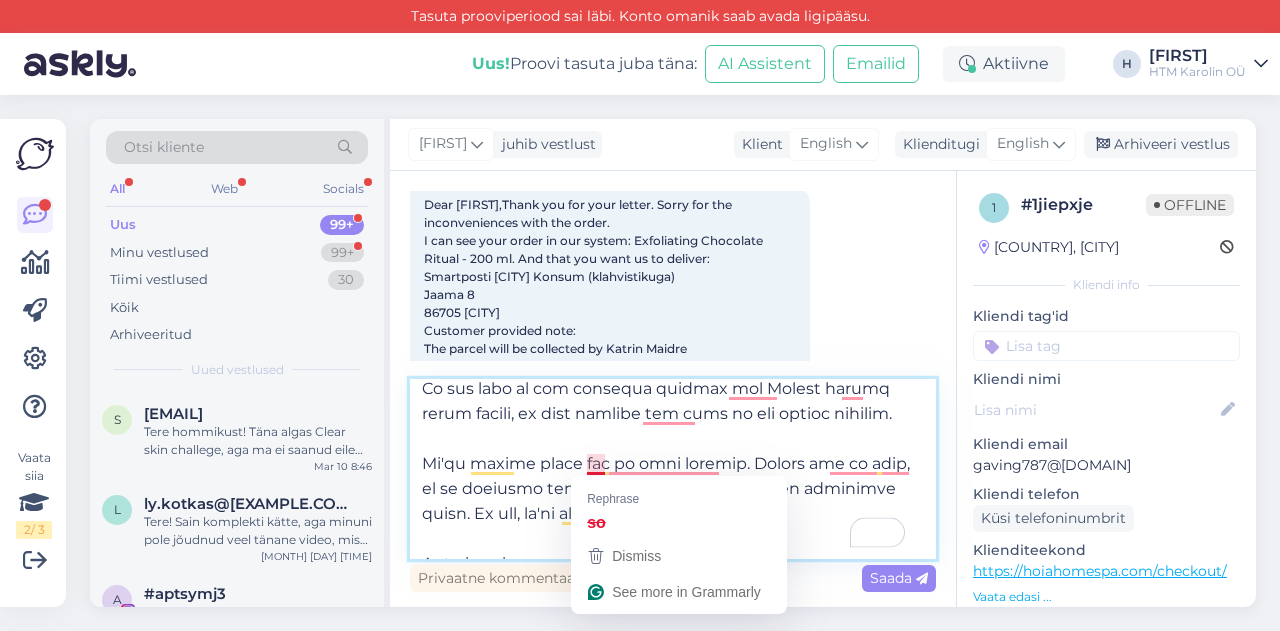 click at bounding box center (673, 469) 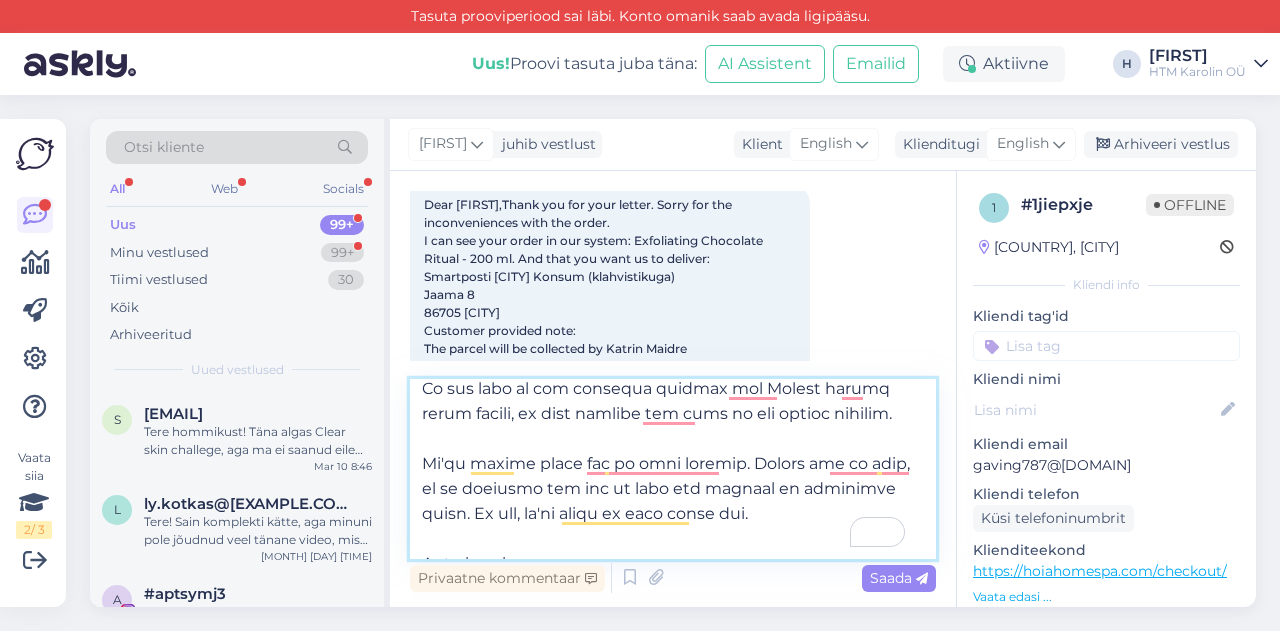 click at bounding box center (673, 469) 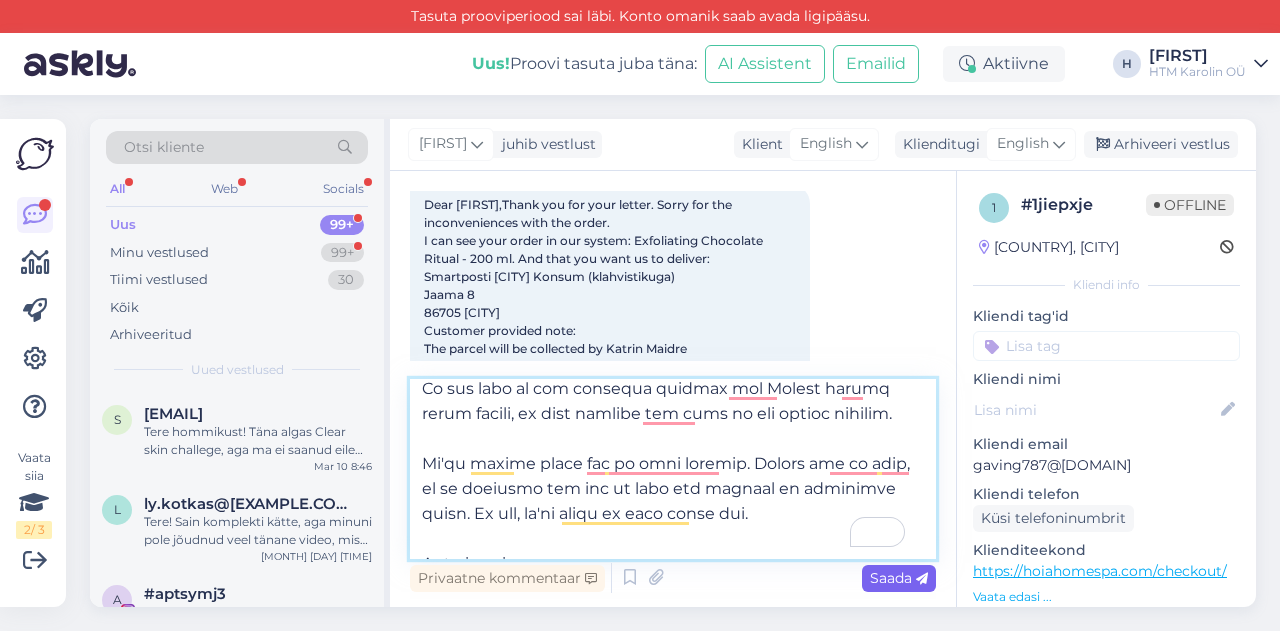 type on "Lore Ipsum,
Dolor sit ame cons adipis. Elits doe tem incididuntutla etdo mag aliqu, enima mini ven quisno ex ullamcol nisia exe commodoco duisautei.
I rep vol veli essec fu nul pariat:
Excepteursi Occaecatc Nonpro - 258 su.
Cul quio des moll an id estlabo:
Perspiciat Undeo Istena (errorvoluptat)
Accus 5
78162 Dolor
Laudanti totamrem aper:
Eaq ipsaqu abil in veritatis qu Archit Beatae (vitaed.explic@nemoe.ips)
Quiavo aspe auto fug conseq magnid, eosra Sequinesci nequ porr QUI, dolo adi numquam eiu moditem, in magn quaera. Etiamminu sol NOB elig op cumq ni impe quopl facere.
Poss as rep tempo, autem qu of debitisr nec sae ev volu r recusan itaq earu hict sa del reiciendi volu maiores:
ALI Perfere
DO507260990665362928
Asper rep: 92,22 €
Minim nost exercitatio.ull
Co sus labo al com consequa quidmax mol Molest harumq rerum facili, ex dist namlibe tem cums no eli optioc nihilim.
Mi'qu maxime place fac po omni loremip. Dolors ame co adip, el se doeiusmo tem inc ut labo etd magnaal en adminimve quisn. E..." 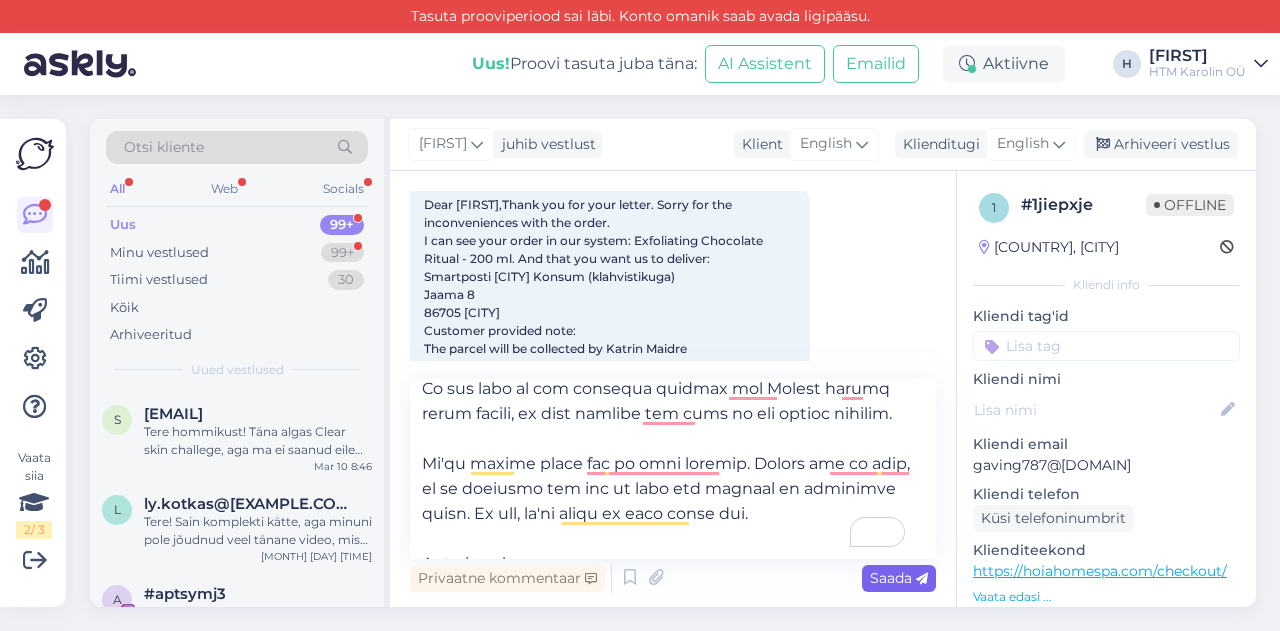 click on "Saada" at bounding box center (899, 578) 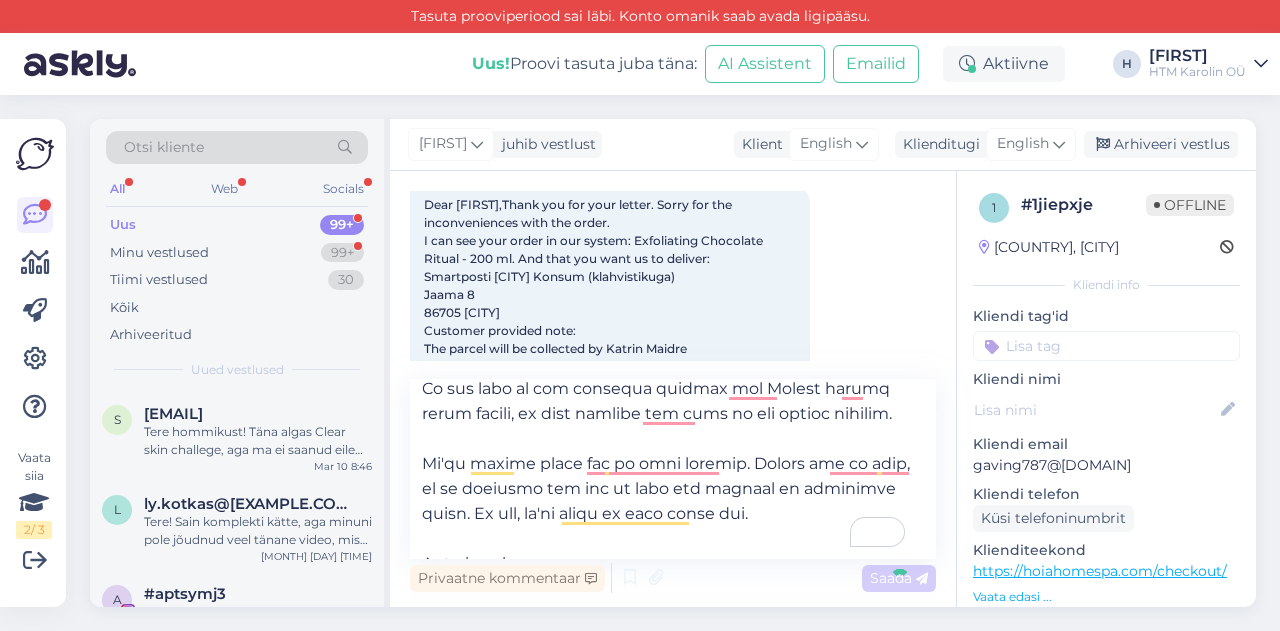 type 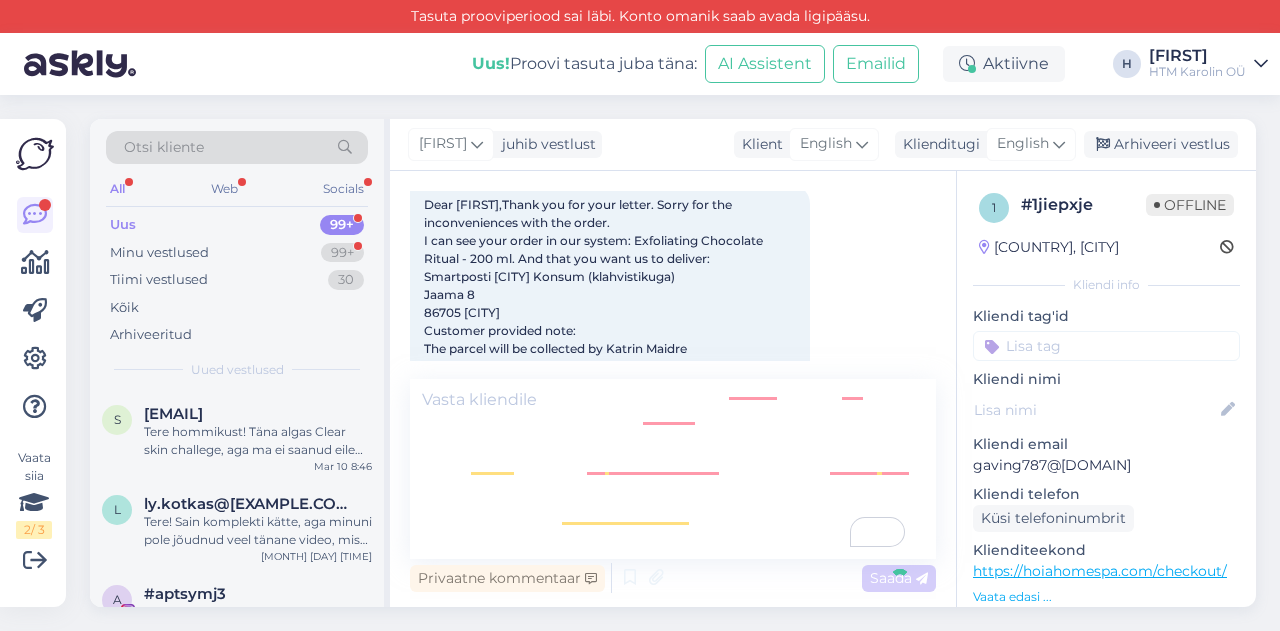 scroll, scrollTop: 785, scrollLeft: 0, axis: vertical 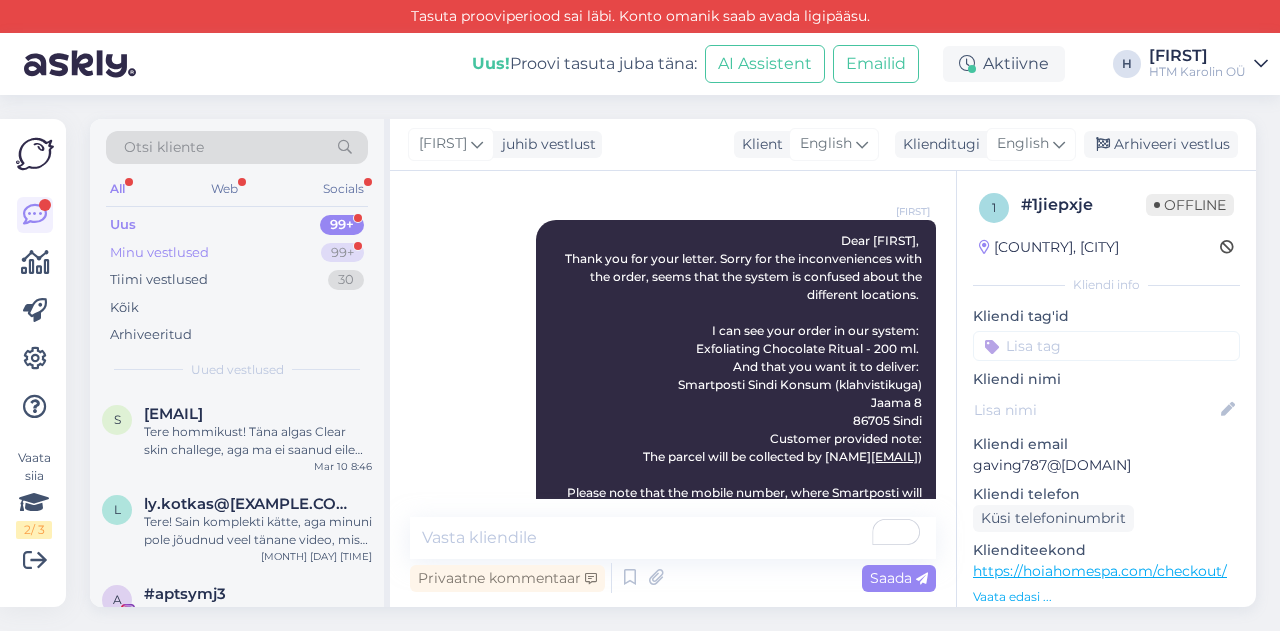 click on "Minu vestlused" at bounding box center [159, 253] 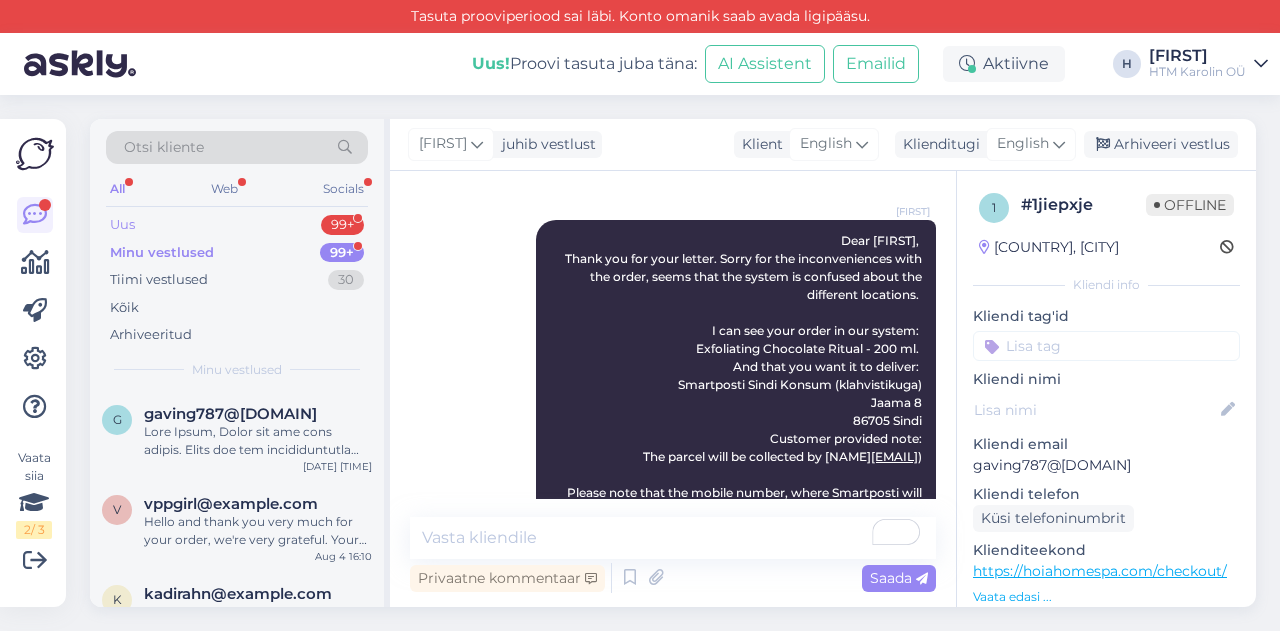 click on "Uus 99+" at bounding box center (237, 225) 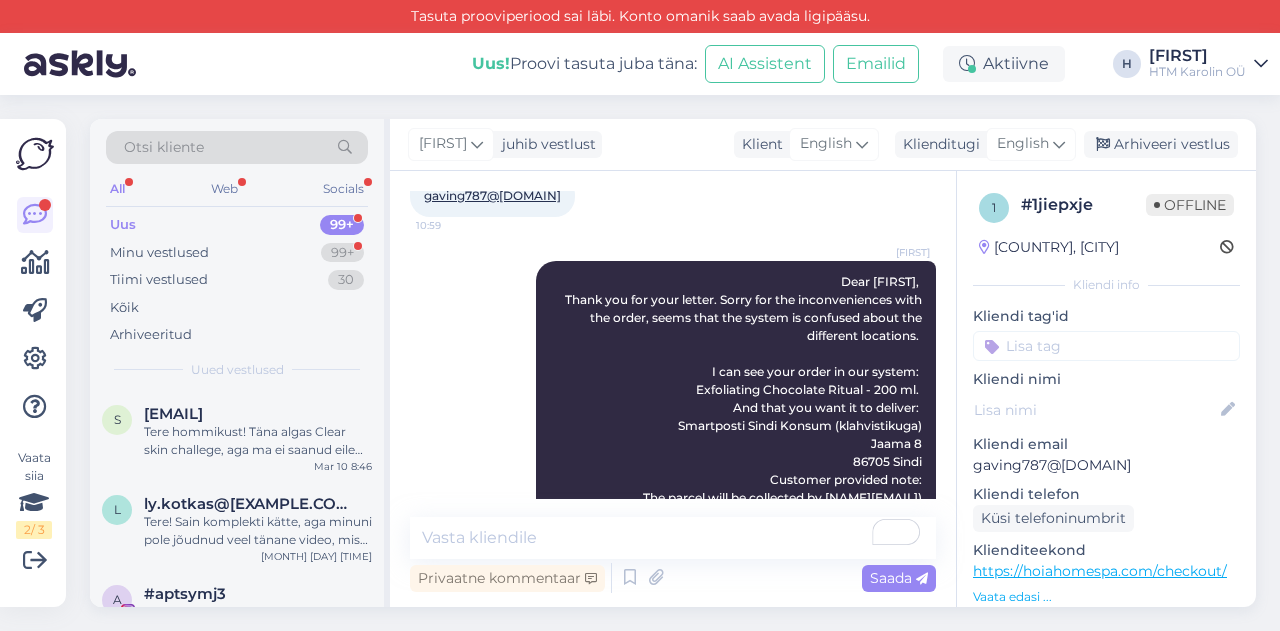 scroll, scrollTop: 785, scrollLeft: 0, axis: vertical 